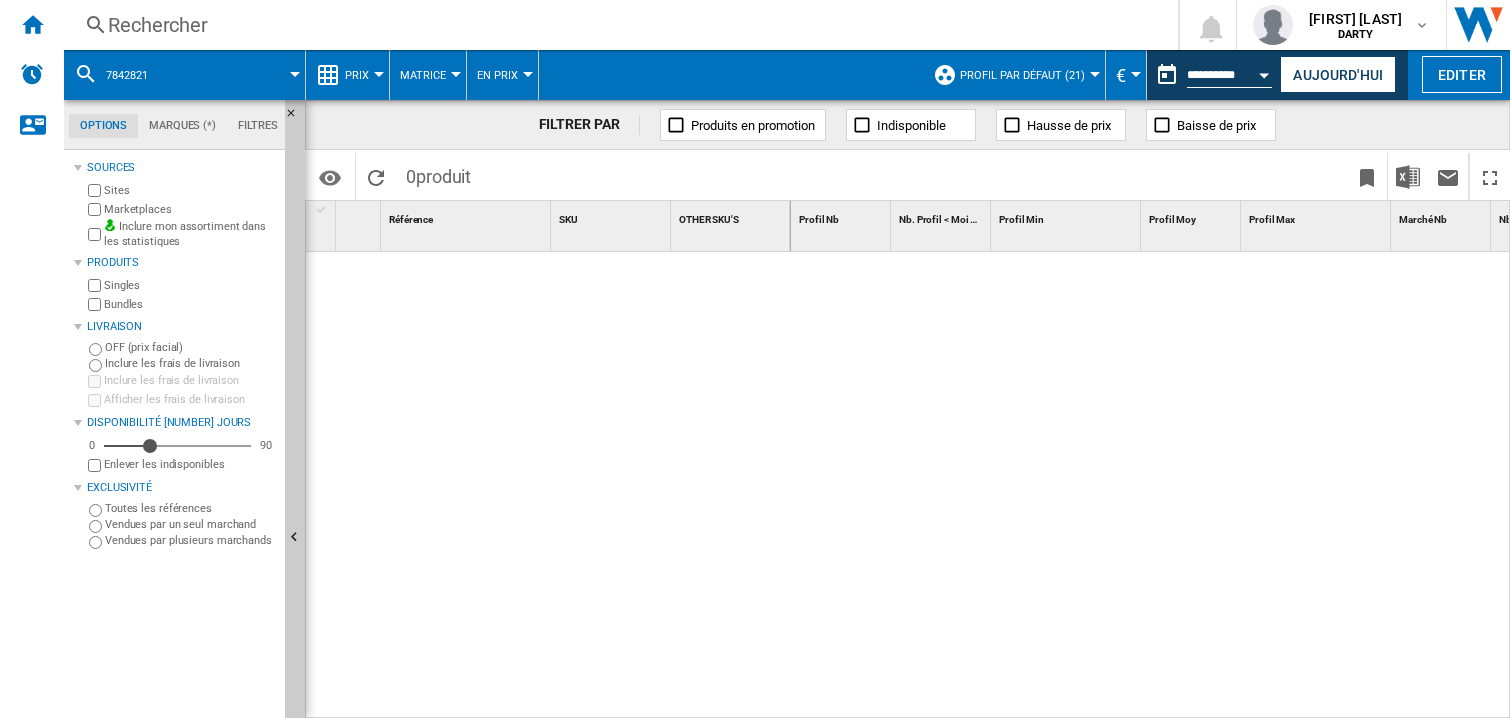 scroll, scrollTop: 0, scrollLeft: 0, axis: both 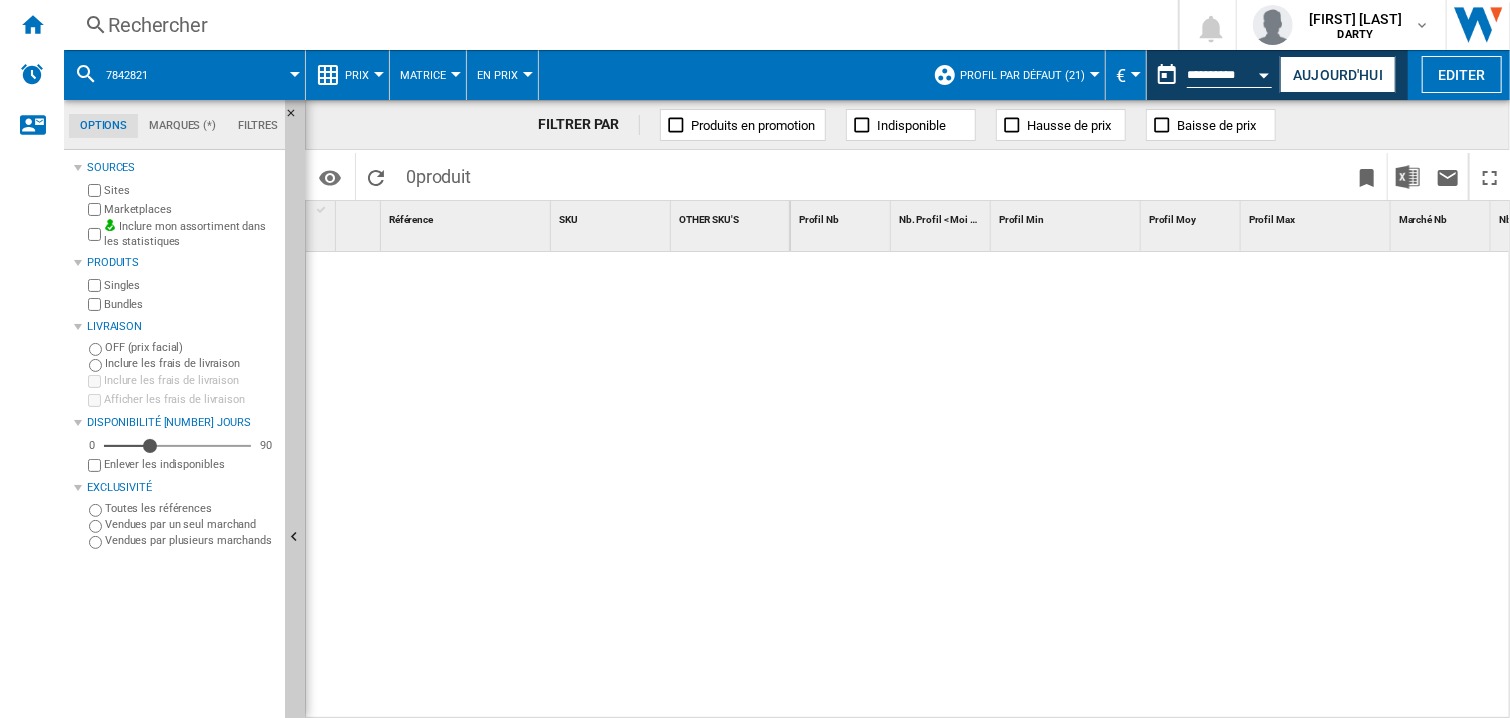 click at bounding box center (1151, 486) 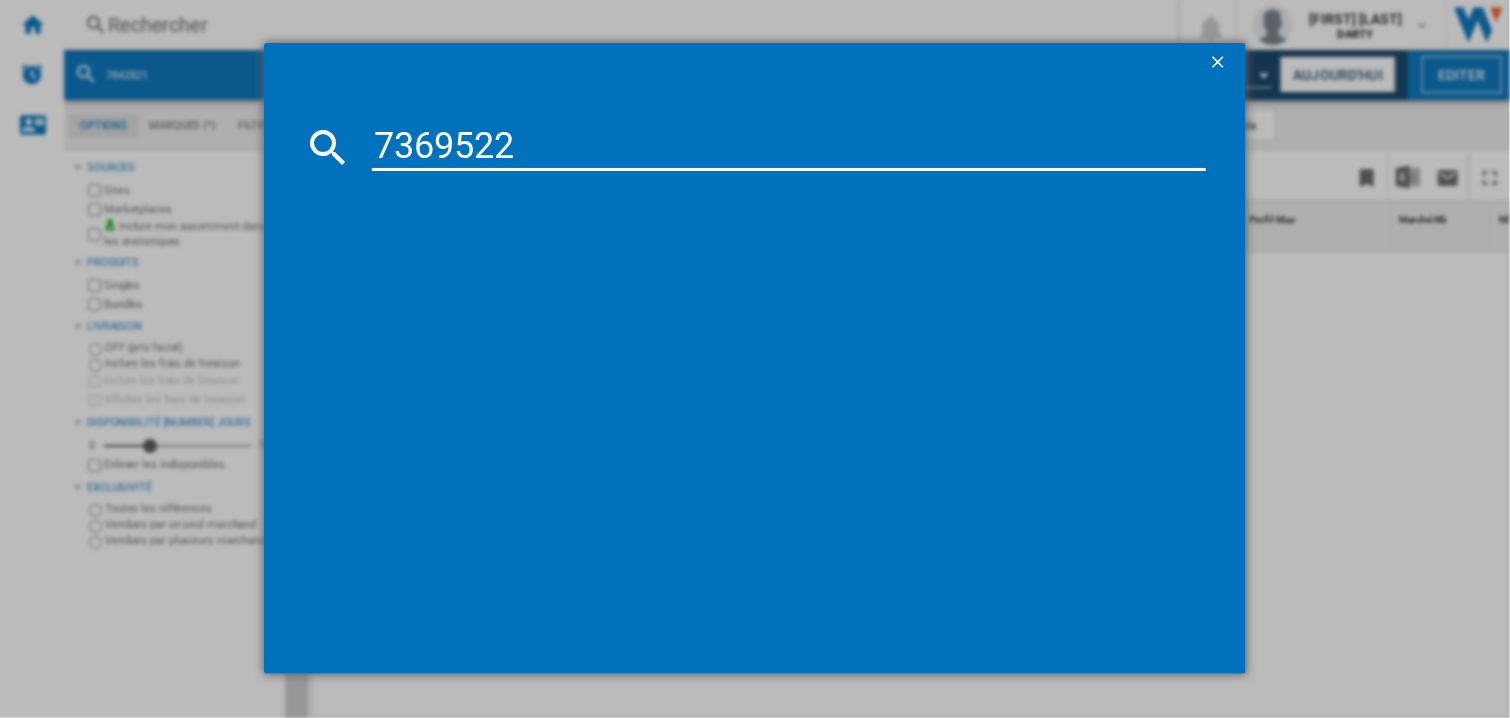 type on "[NUMBER]" 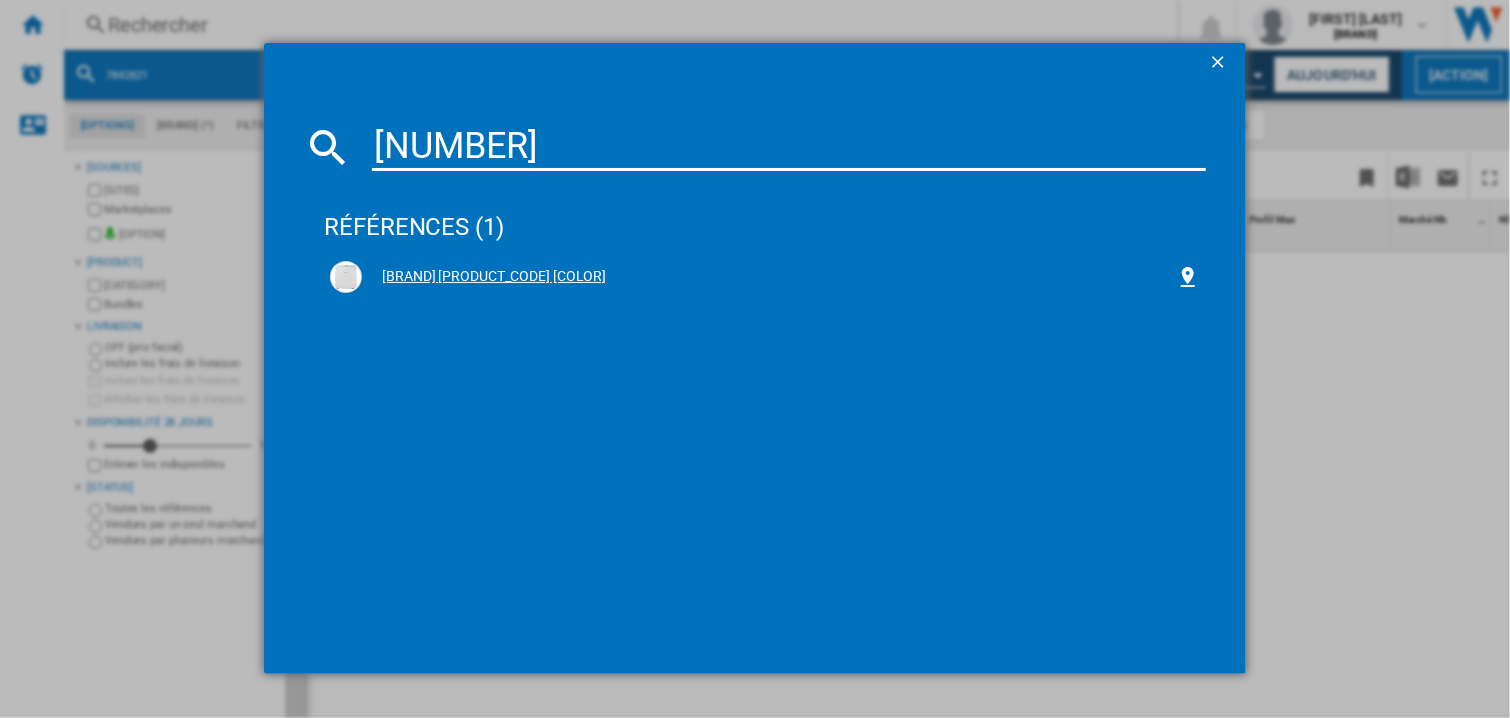 click on "[BRAND] [PRODUCT_CODE] [COLOR]" at bounding box center [765, 277] 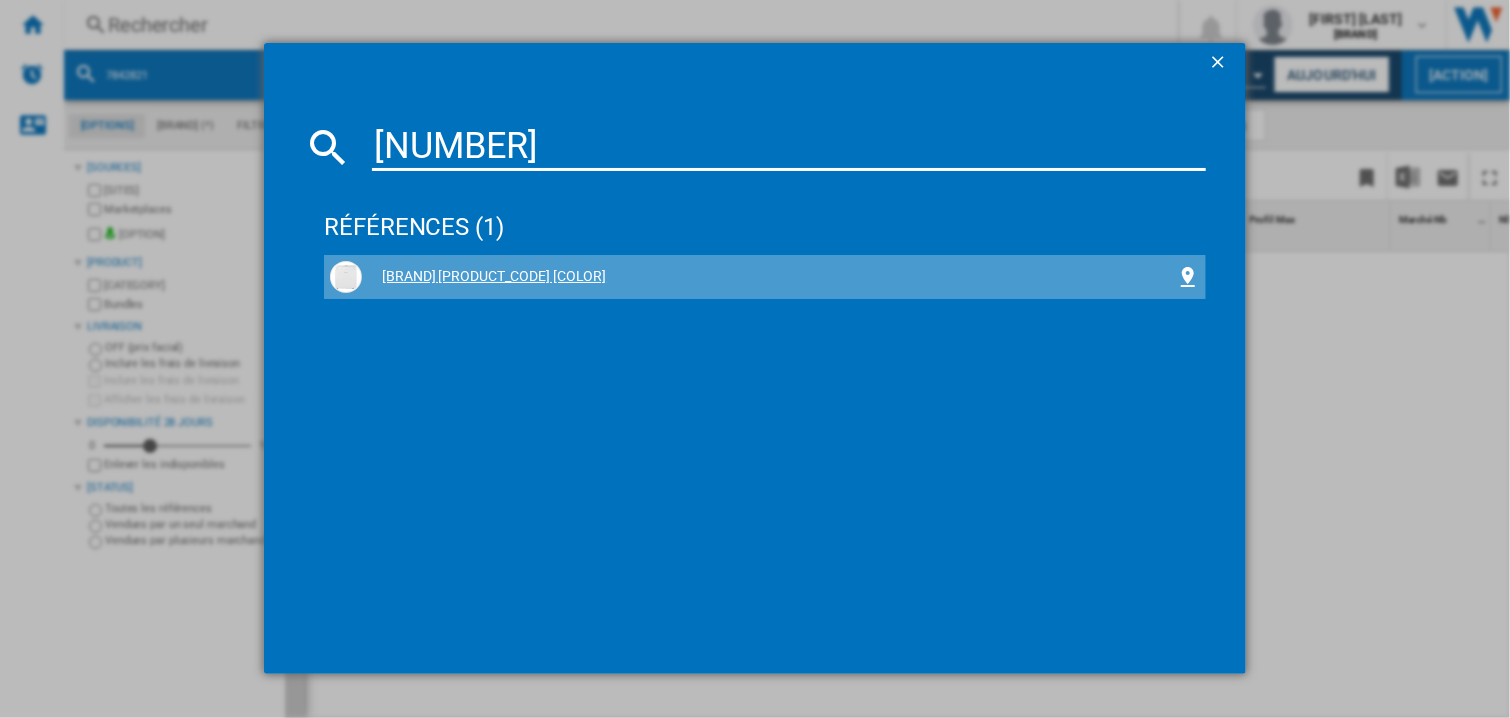 click on "[BRAND] [PRODUCT_CODE] [COLOR]" at bounding box center (765, 277) 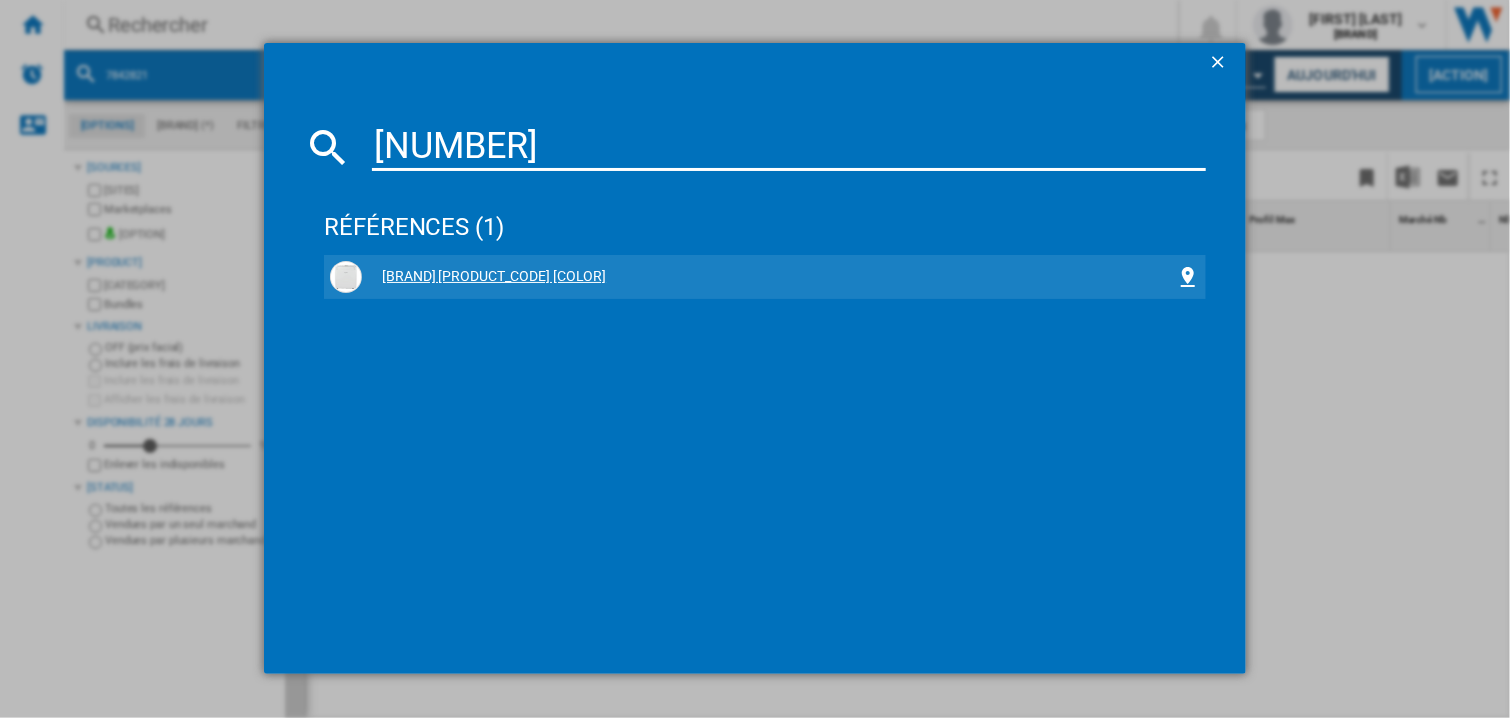 click on "[BRAND] [PRODUCT_CODE] [COLOR]" at bounding box center (769, 277) 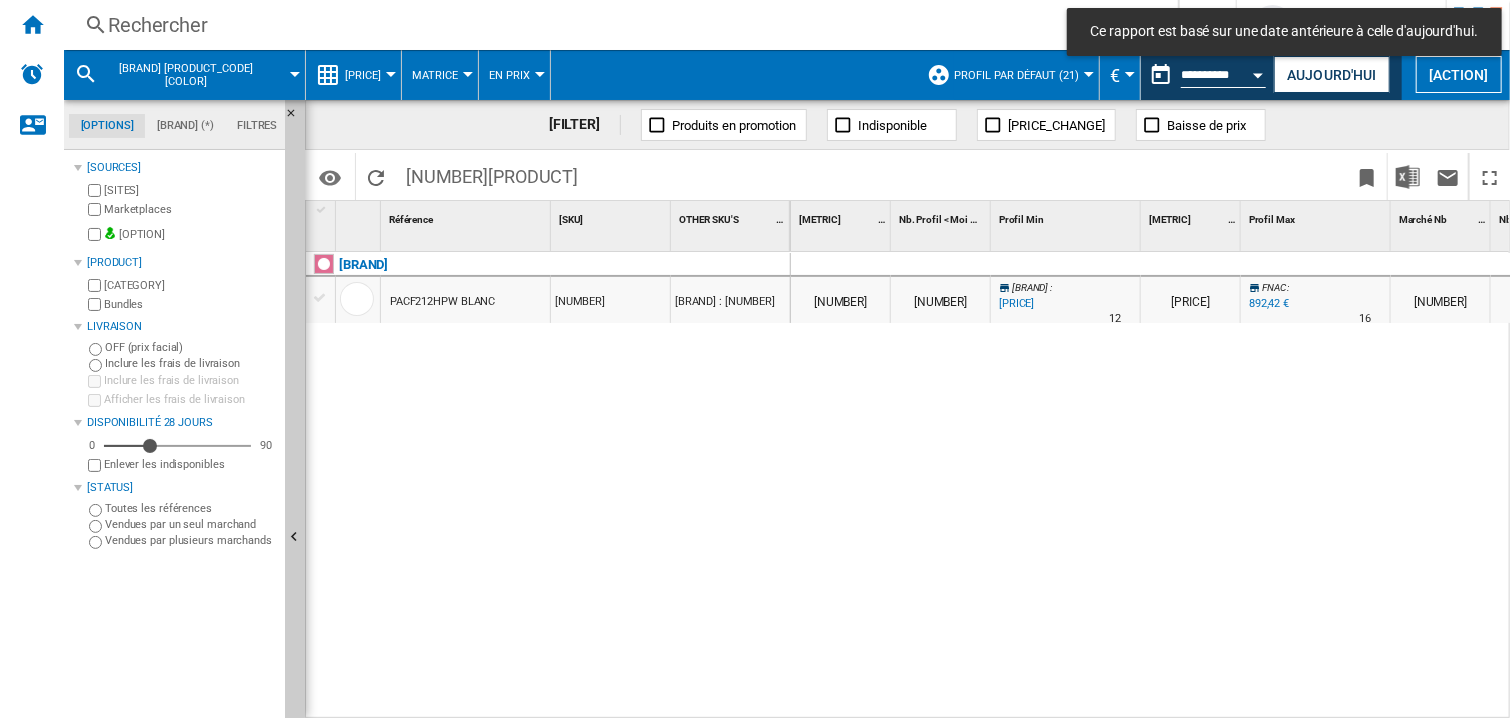 click at bounding box center [1066, 265] 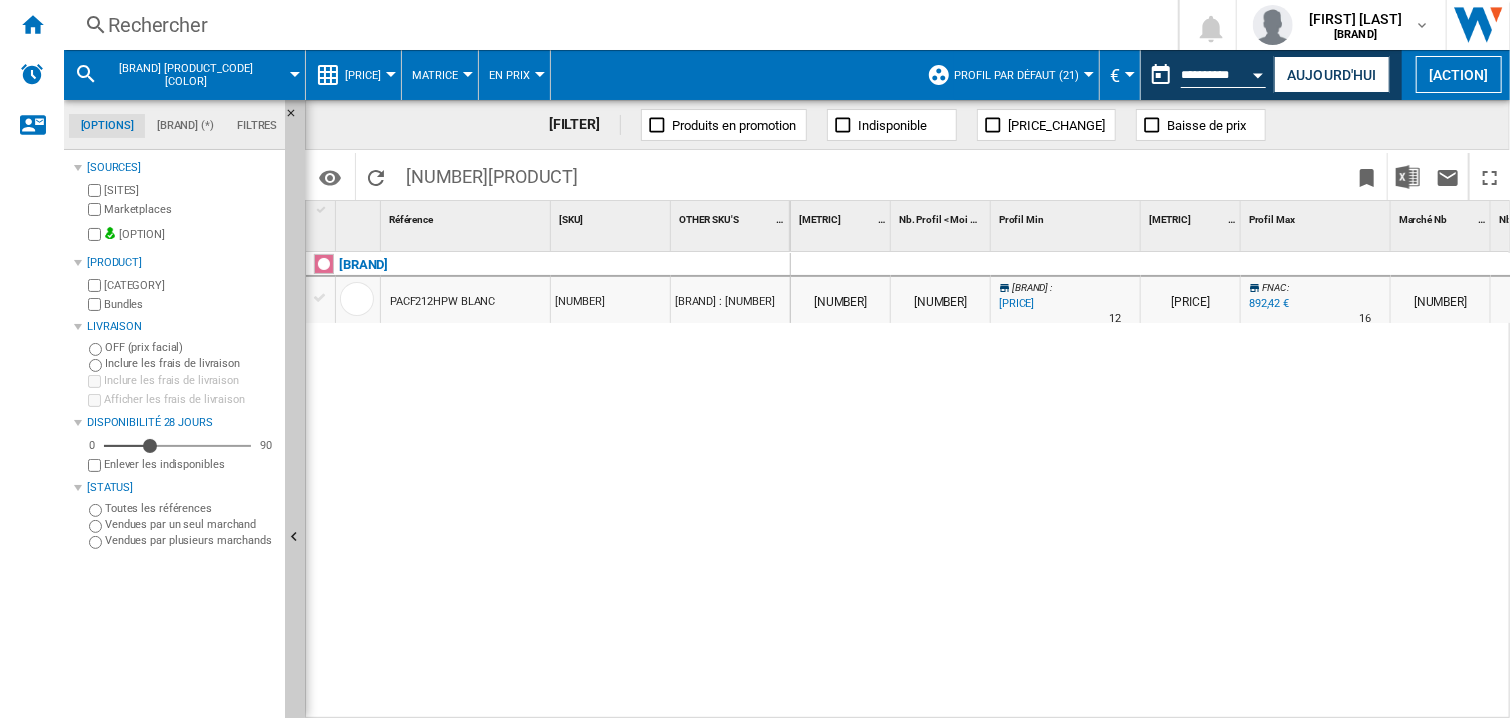 scroll, scrollTop: 0, scrollLeft: 84, axis: horizontal 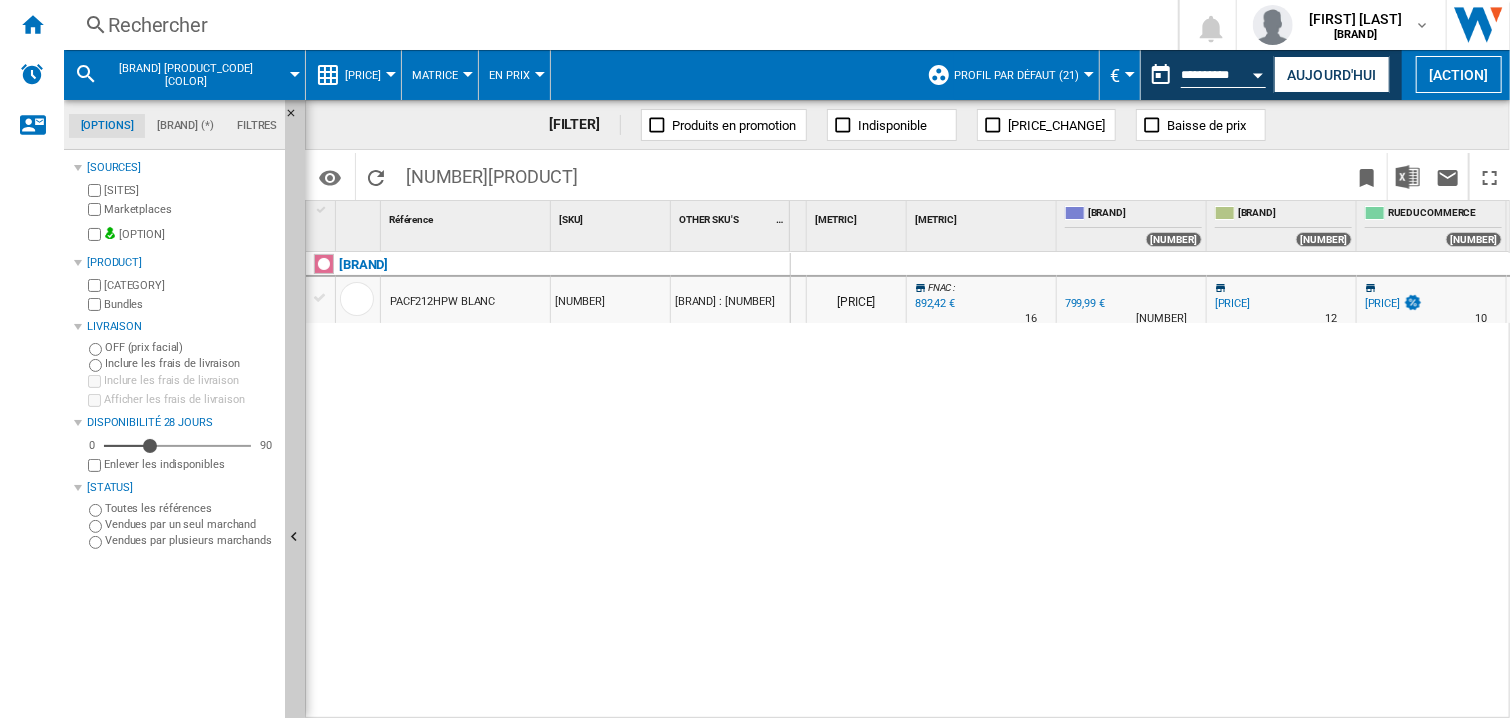 click on "[BRAND]
[NUMBER]" at bounding box center (1283, 226) 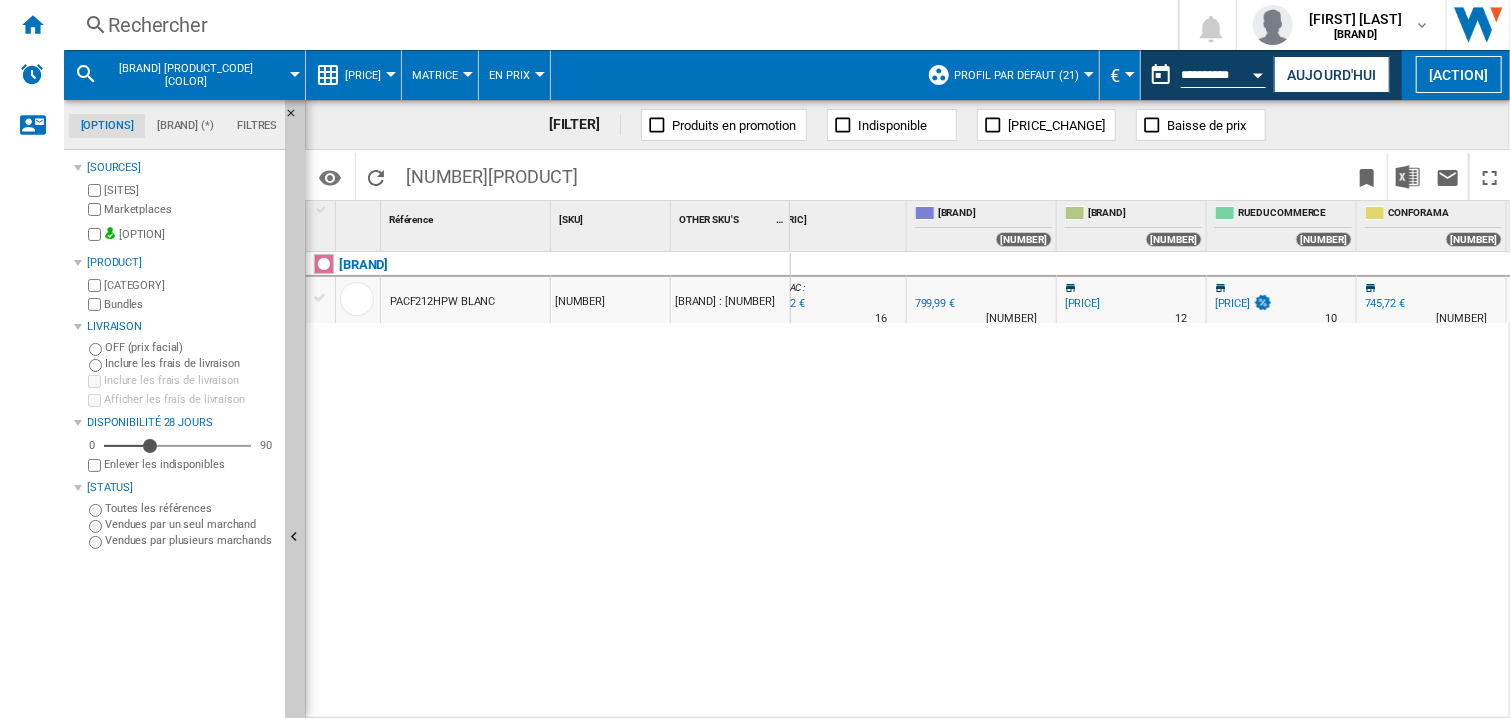 scroll, scrollTop: 0, scrollLeft: 950, axis: horizontal 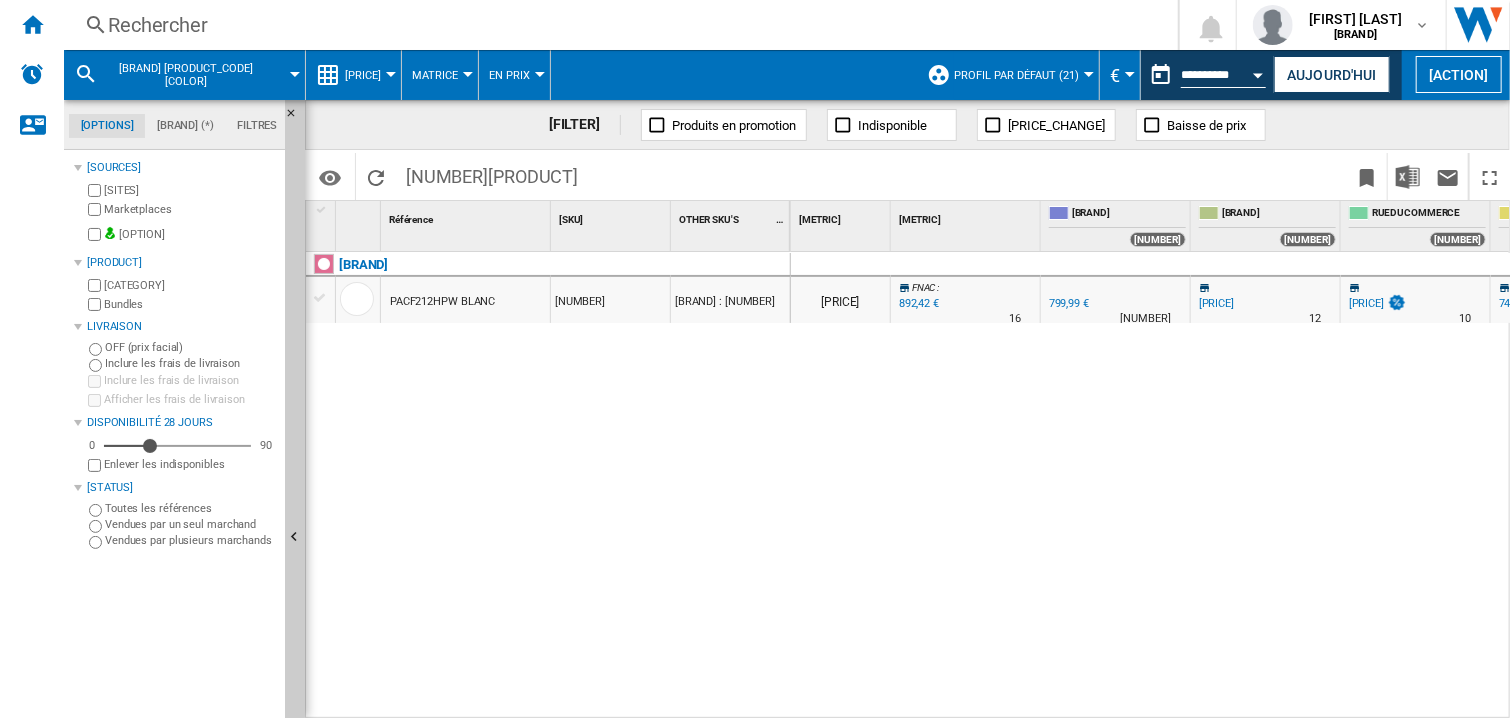 click on "Rechercher" at bounding box center [617, 25] 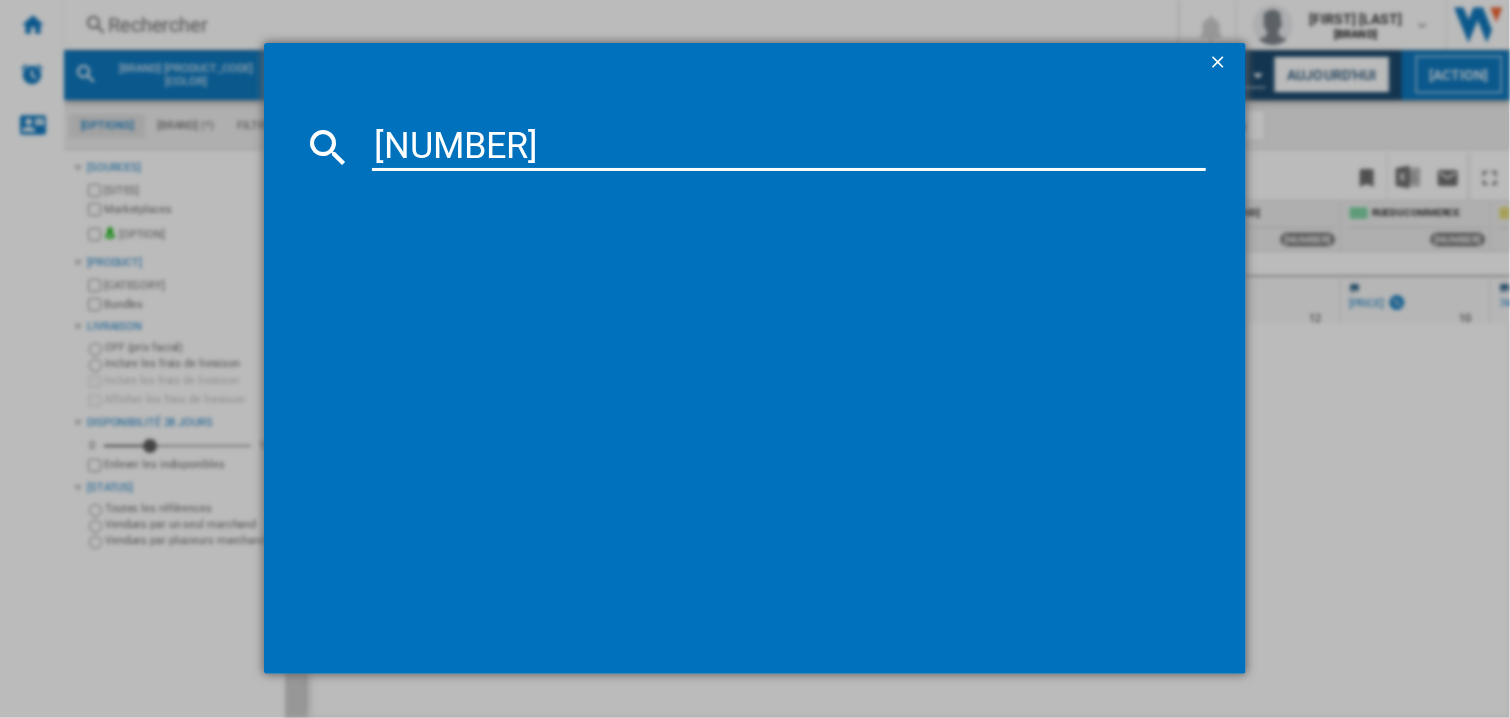 type on "[NUMBER]" 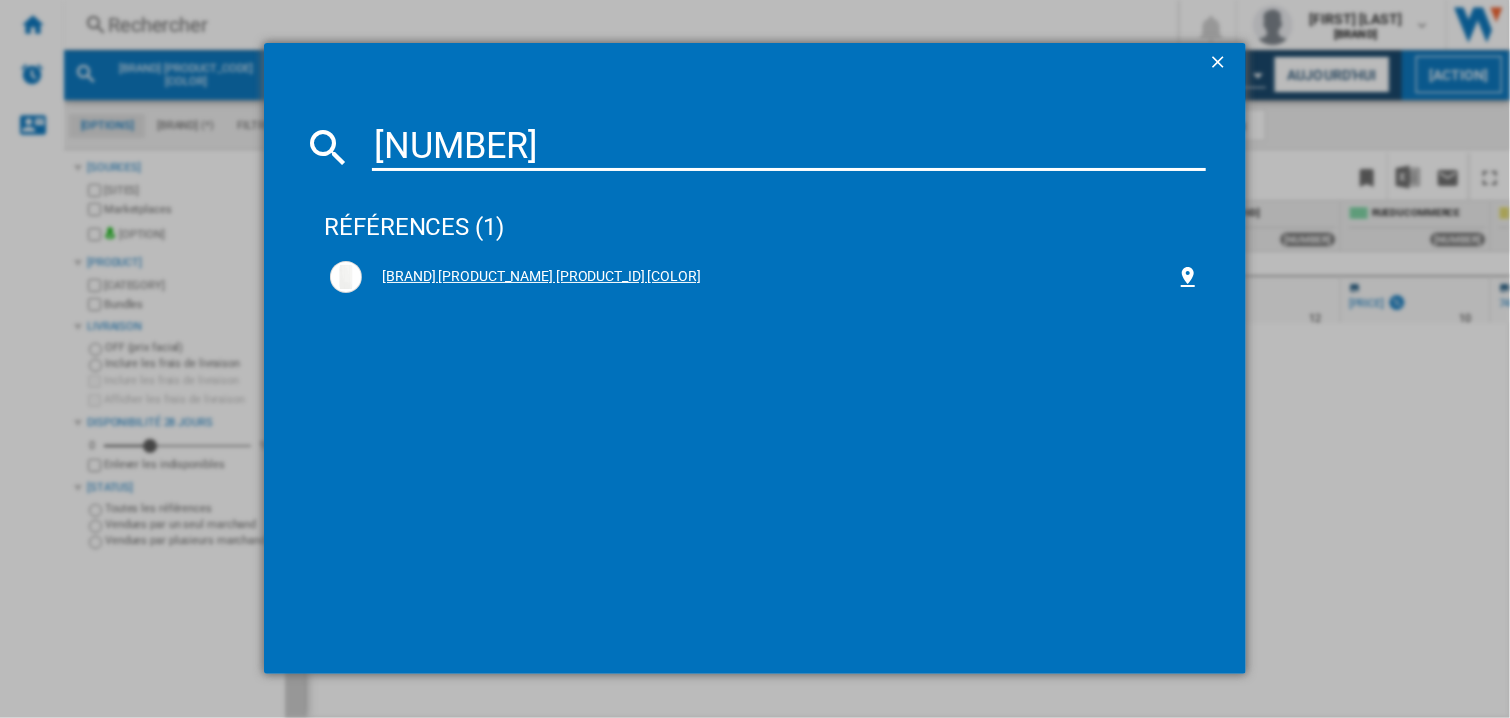 click on "[BRAND] [PRODUCT_NAME] [PRODUCT_ID] [COLOR]" at bounding box center [769, 277] 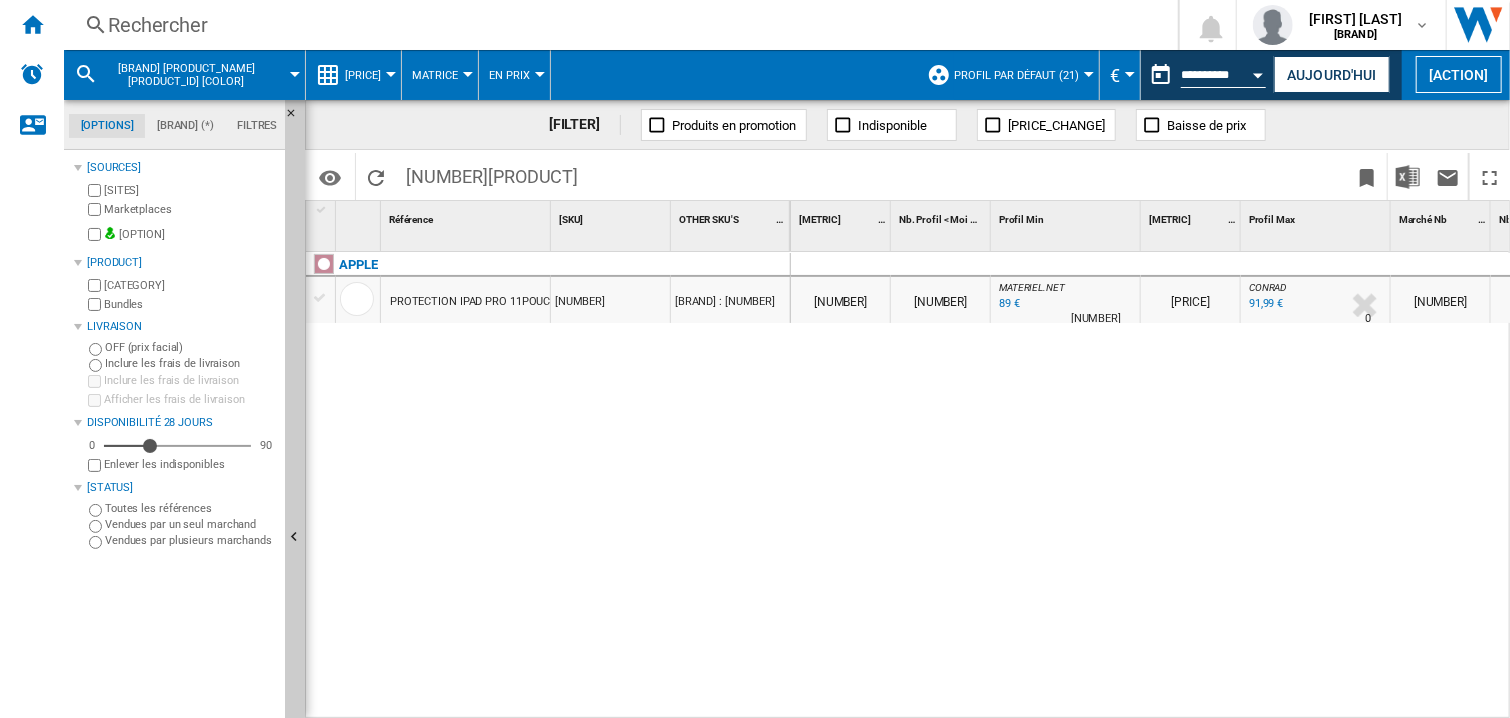 click on "0
0
0
0
[NUMBER]
[NUMBER]
MATERIEL.NET
:
[PERCENT]
[PRICE]
%
N/A
[NUMBER]
MATERIEL.NET  :
[PRICE]
CONRAD
:
[PERCENT]
[PRICE]
%
N/A
[NUMBER]
CONRAD  :
[NUMBER]
[NUMBER]
MATERIEL.NET
:
[PERCENT]
[PRICE]
N/A" at bounding box center (1151, 486) 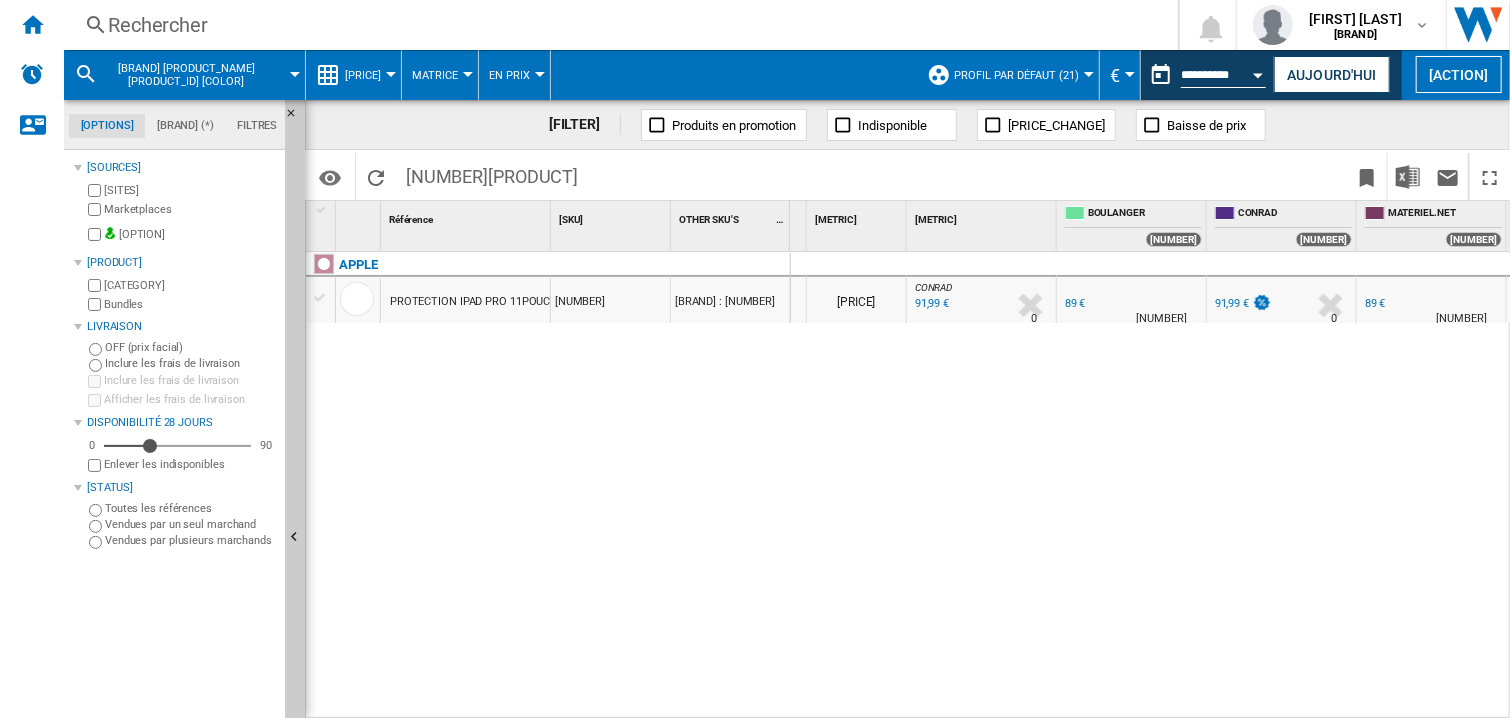 click at bounding box center [1282, 265] 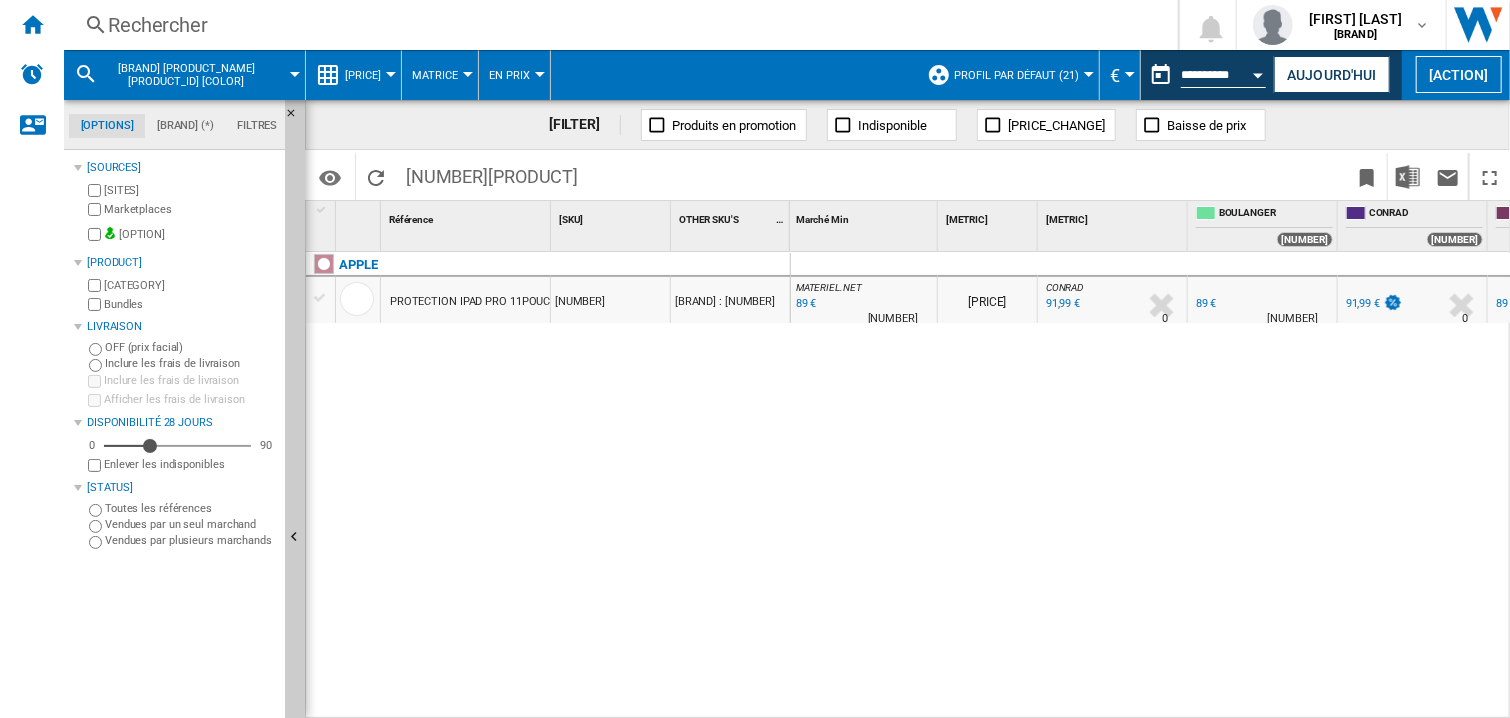 scroll, scrollTop: 0, scrollLeft: 934, axis: horizontal 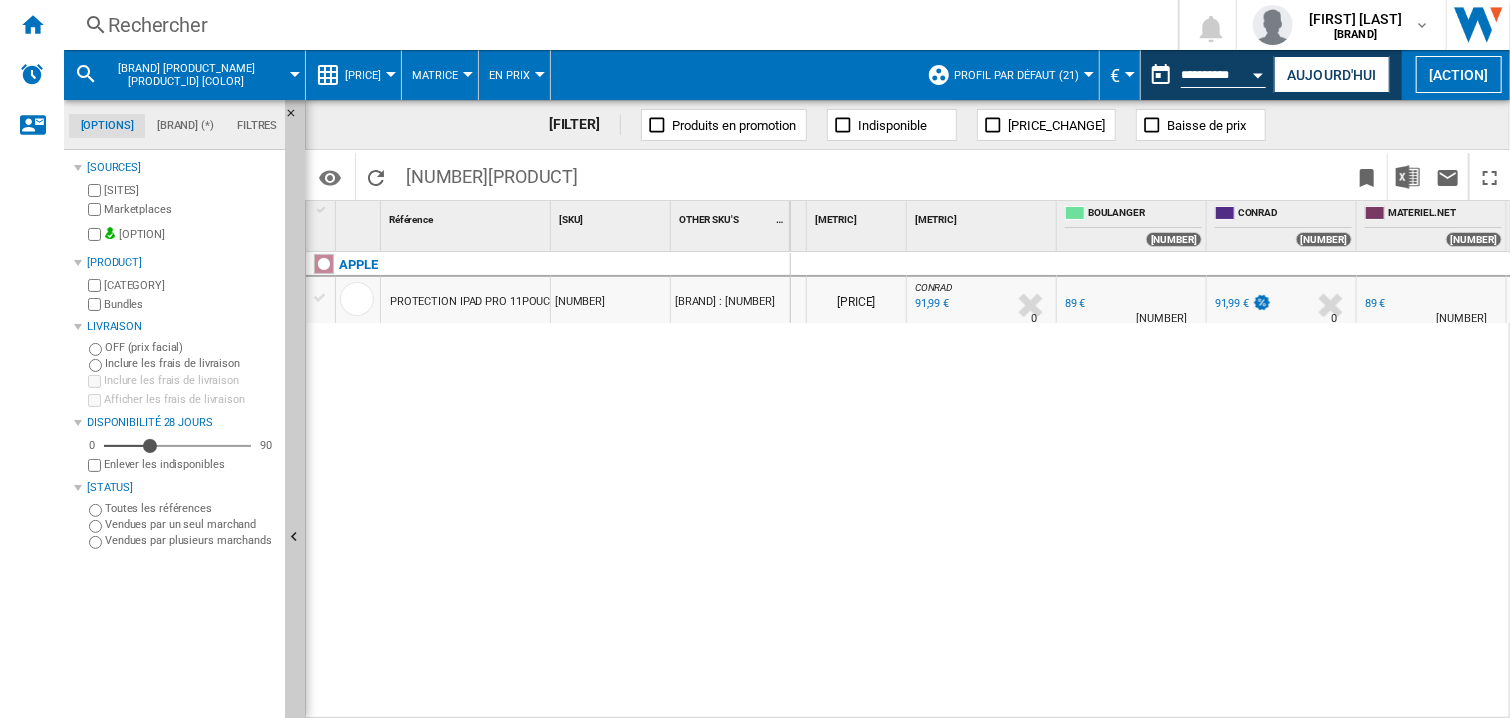 click on "0
0
0
0
[NUMBER]
[NUMBER]
MATERIEL.NET
:
[PERCENT]
[PRICE]
%
N/A
[NUMBER]
MATERIEL.NET  :
[PRICE]
CONRAD
:
[PERCENT]
[PRICE]
%
N/A
[NUMBER]
CONRAD  :
[NUMBER]
[NUMBER]
MATERIEL.NET
:
[PERCENT]
[PRICE]
N/A" at bounding box center [1151, 486] 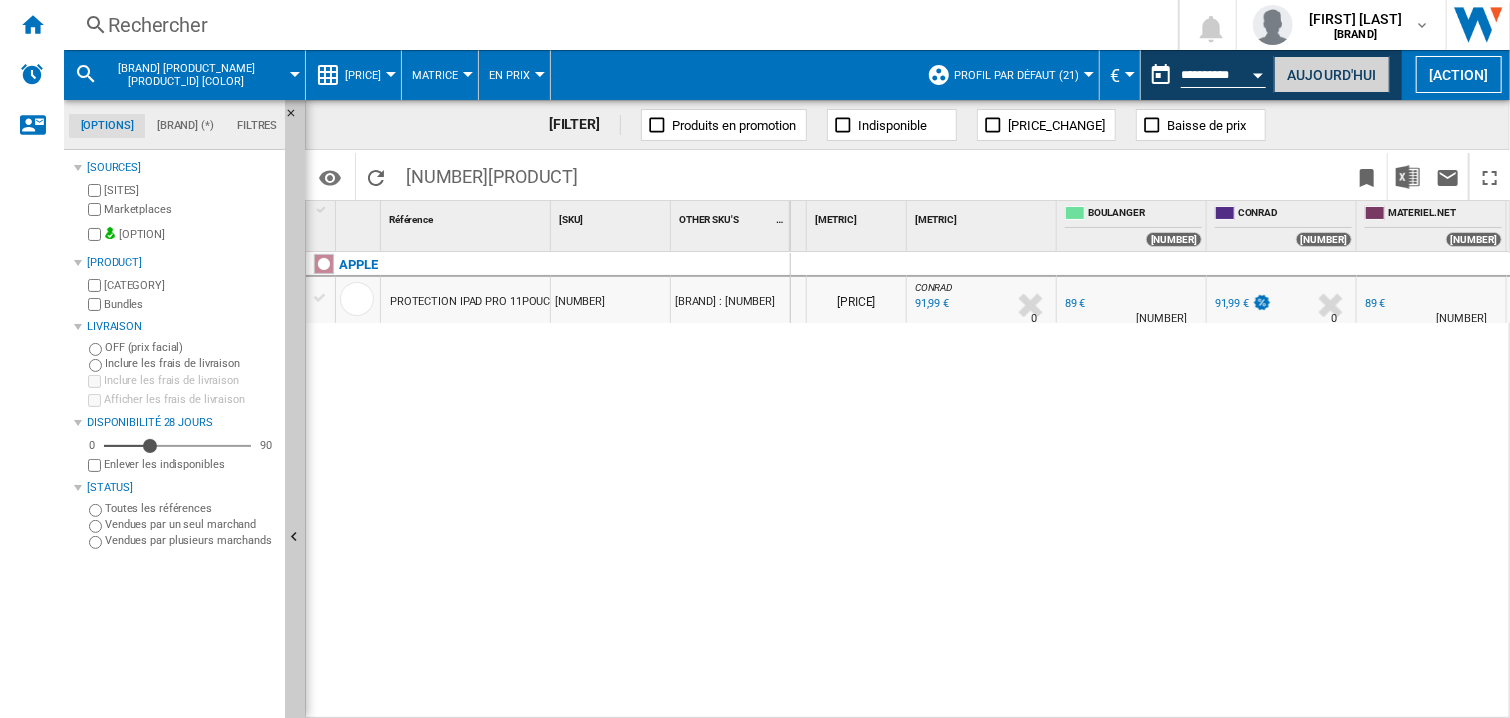 click on "Aujourd'hui" at bounding box center [1332, 74] 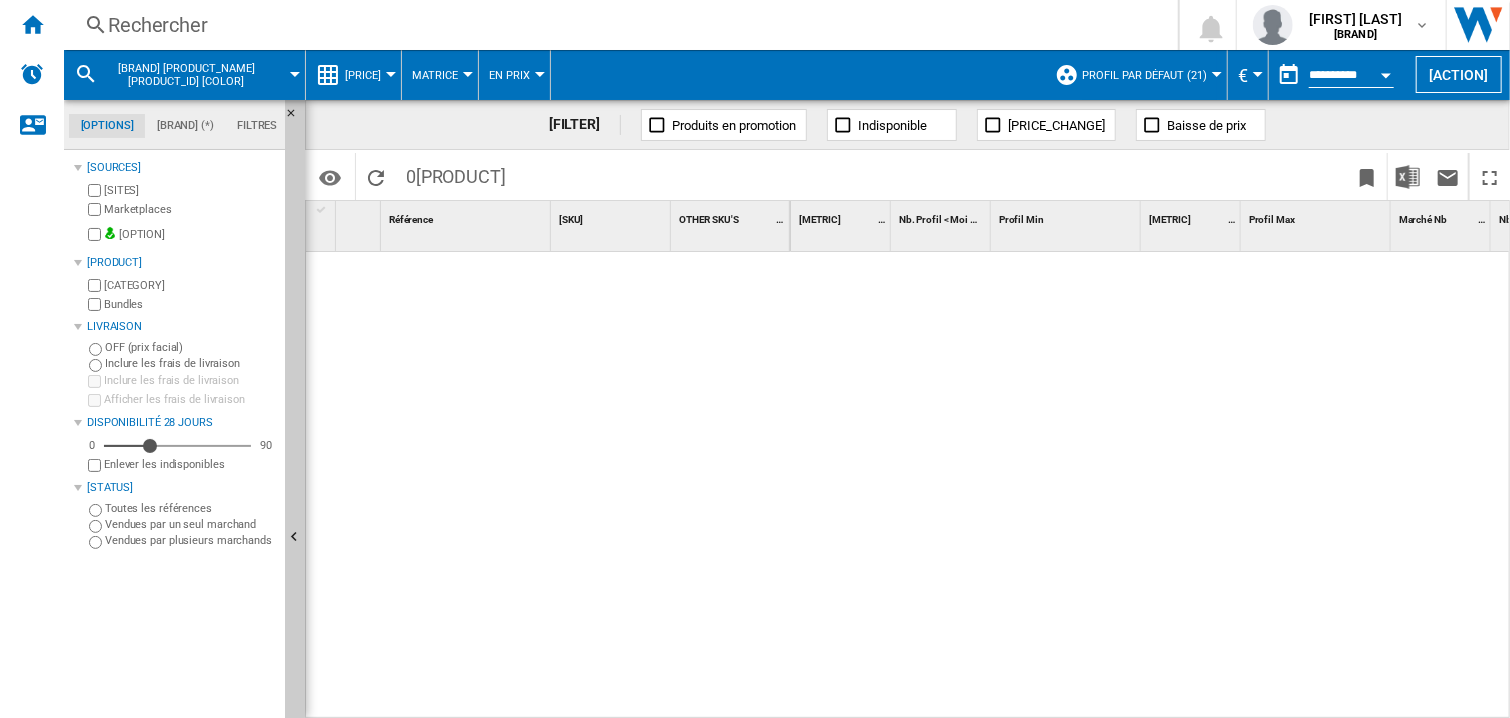 click at bounding box center (1386, 75) 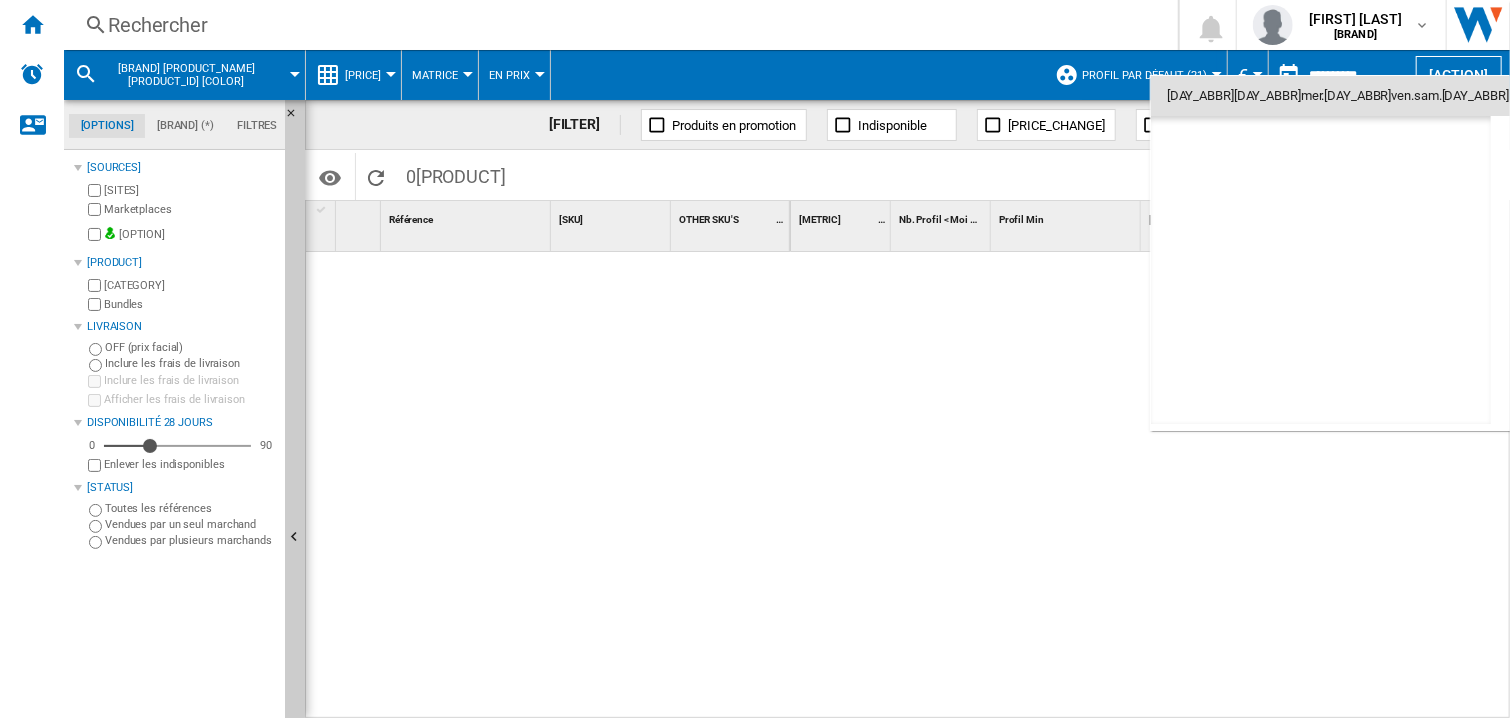 scroll, scrollTop: 9539, scrollLeft: 0, axis: vertical 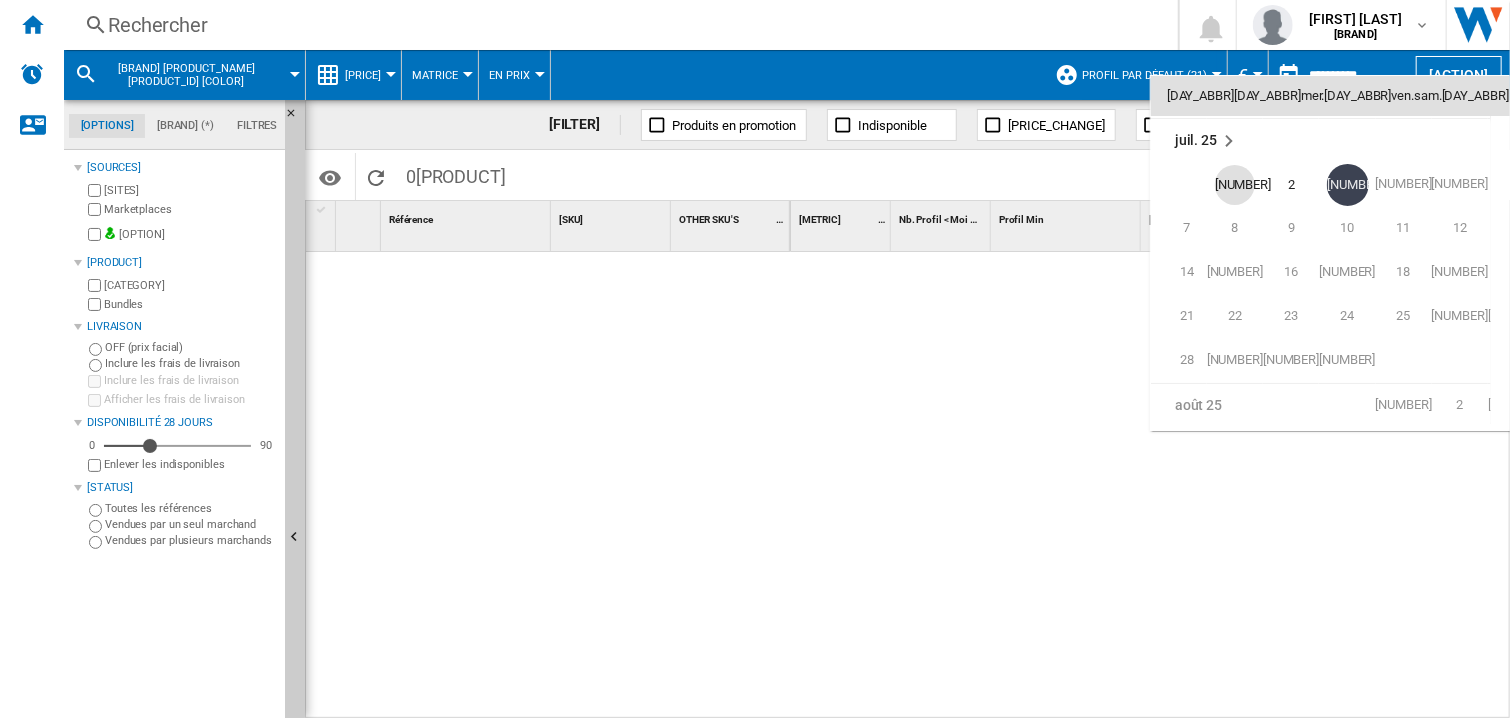 click on "[NUMBER]" at bounding box center [1235, 185] 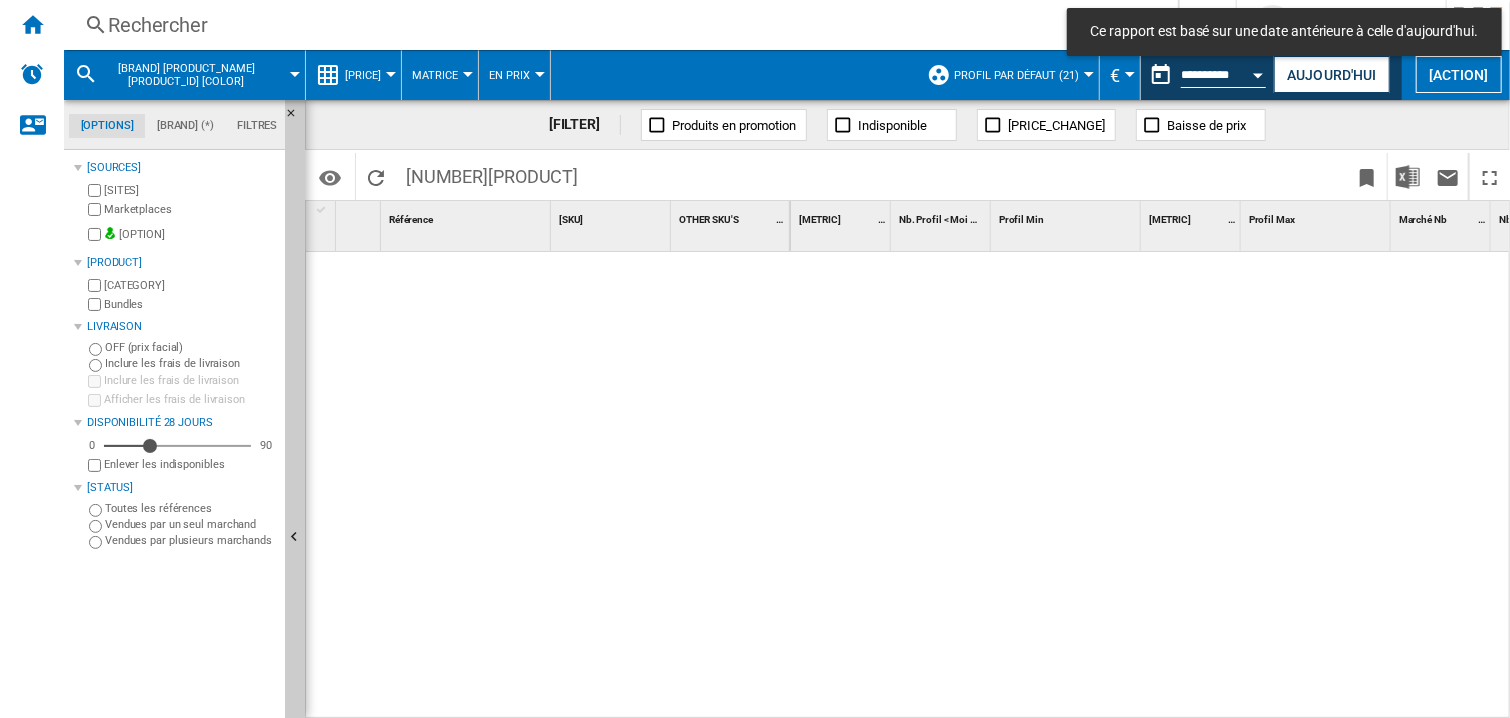 click on "Rechercher" at bounding box center (617, 25) 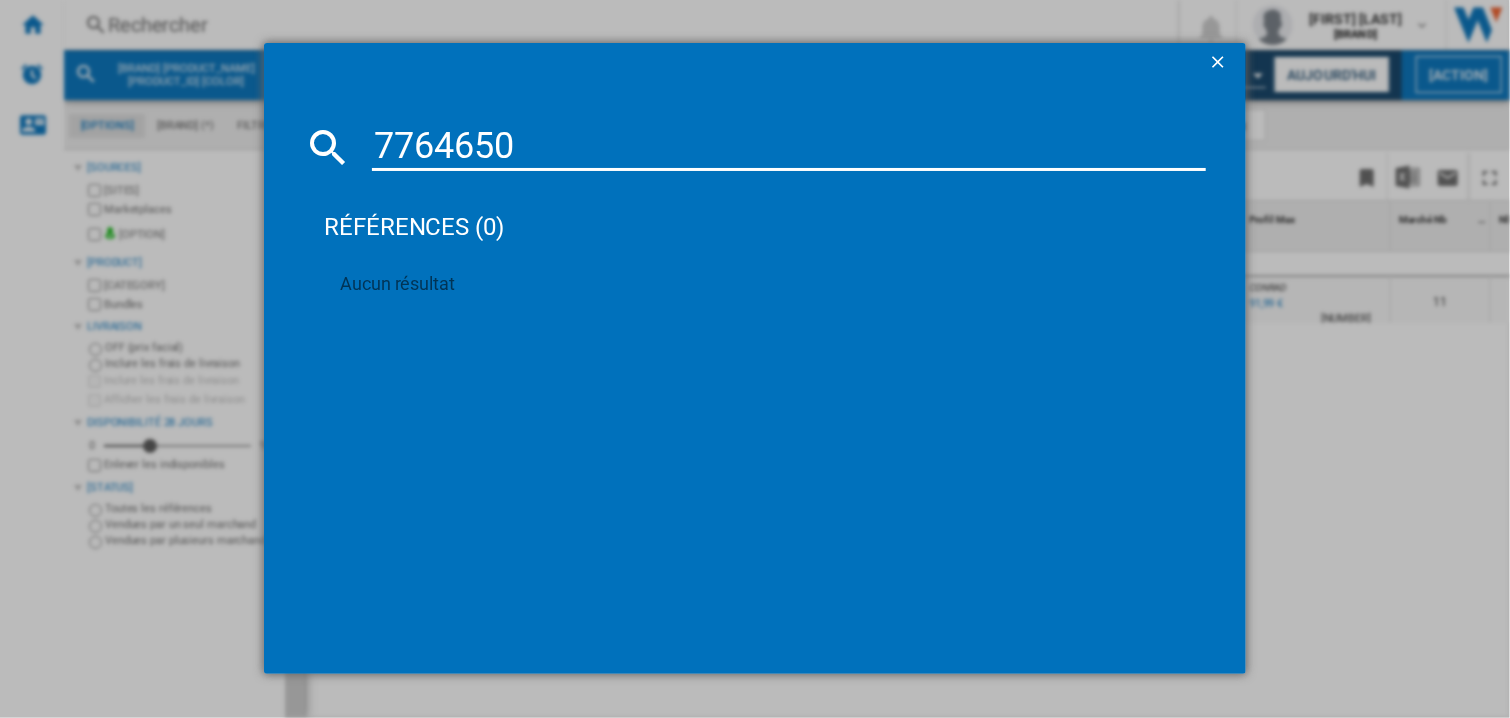 click on "7764650" at bounding box center (789, 147) 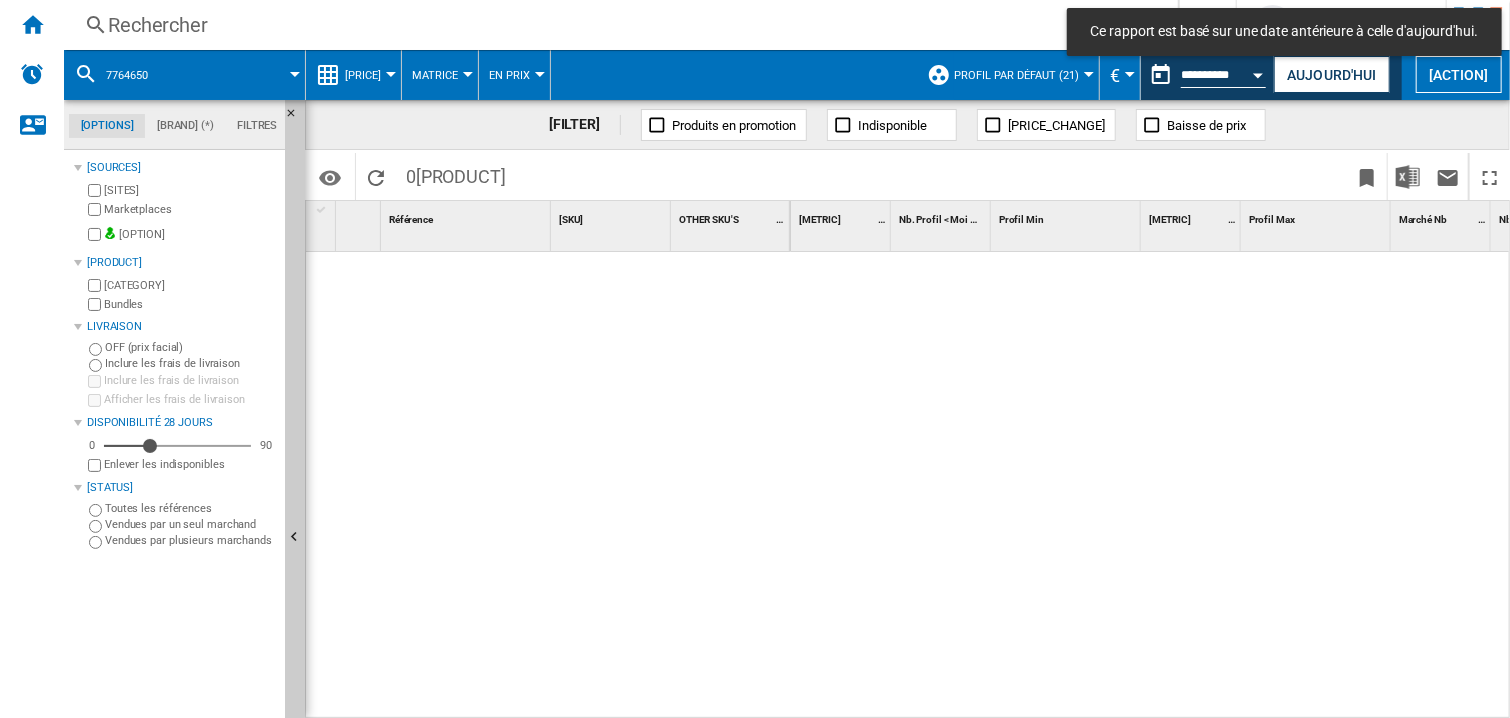 click at bounding box center [1151, 486] 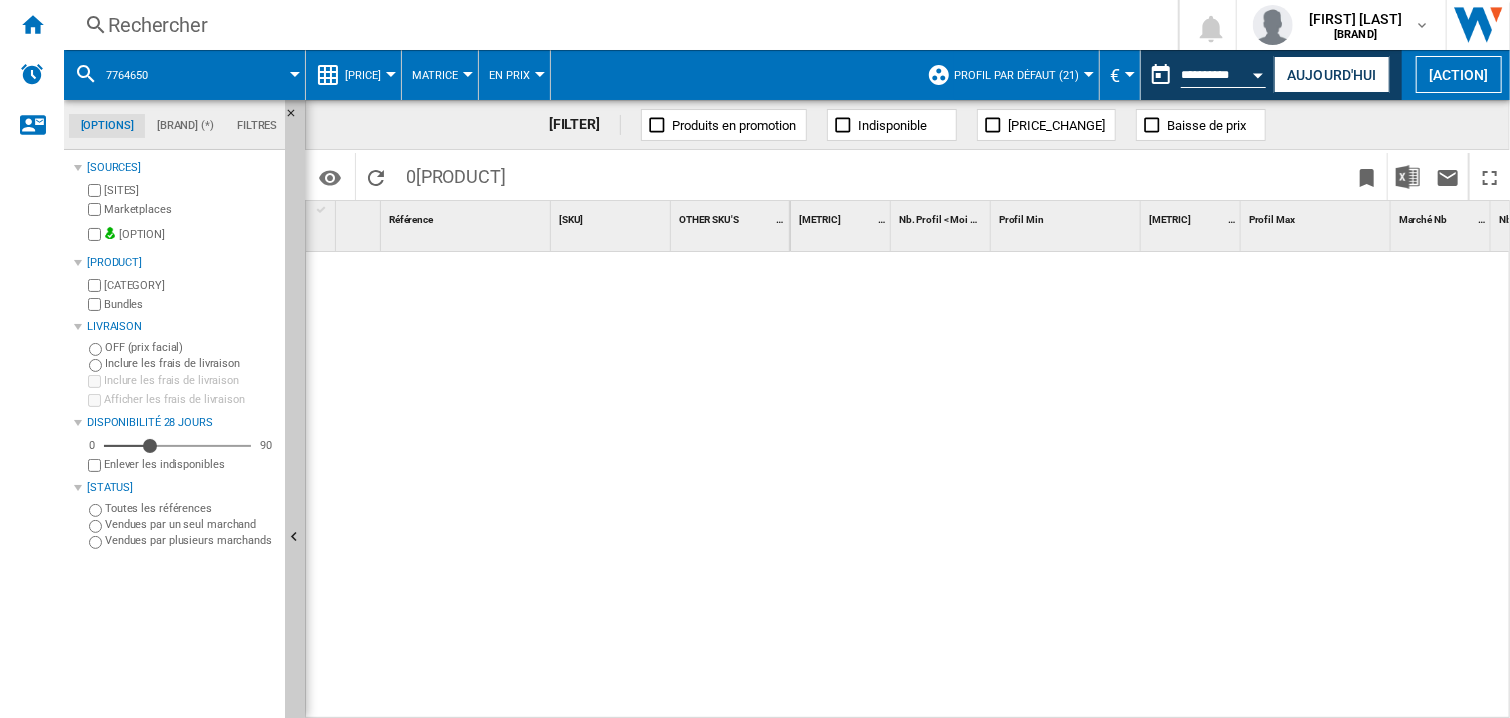 click on "Rechercher" at bounding box center [617, 25] 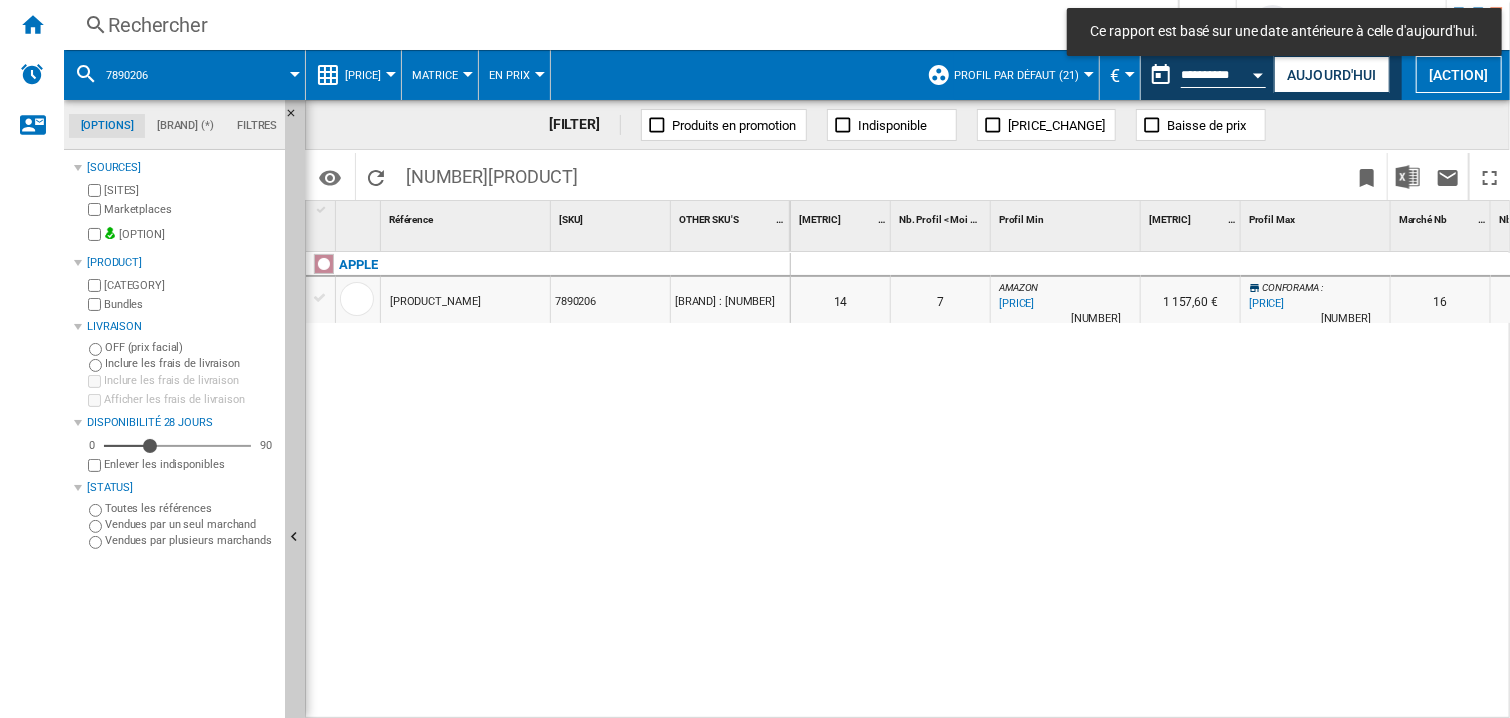 click at bounding box center (1066, 265) 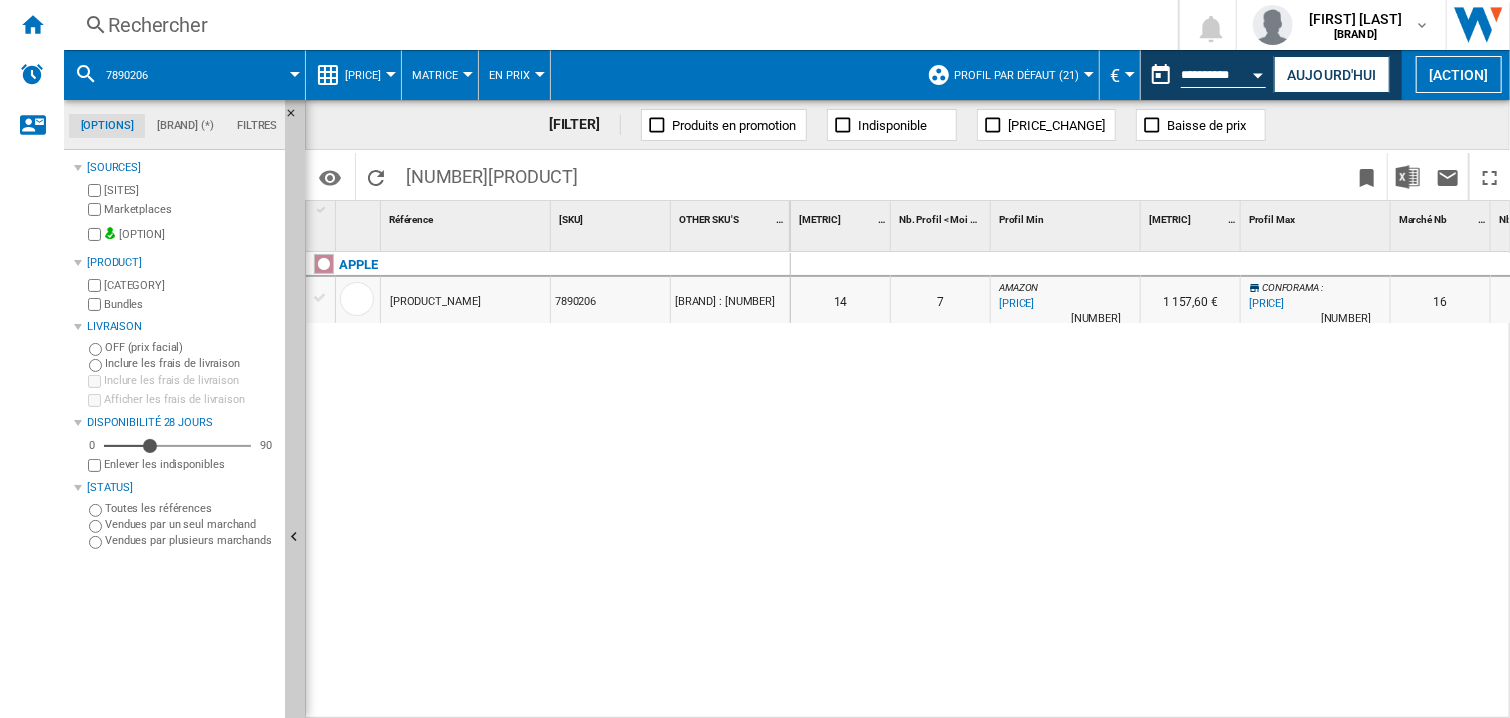 scroll, scrollTop: 0, scrollLeft: 1384, axis: horizontal 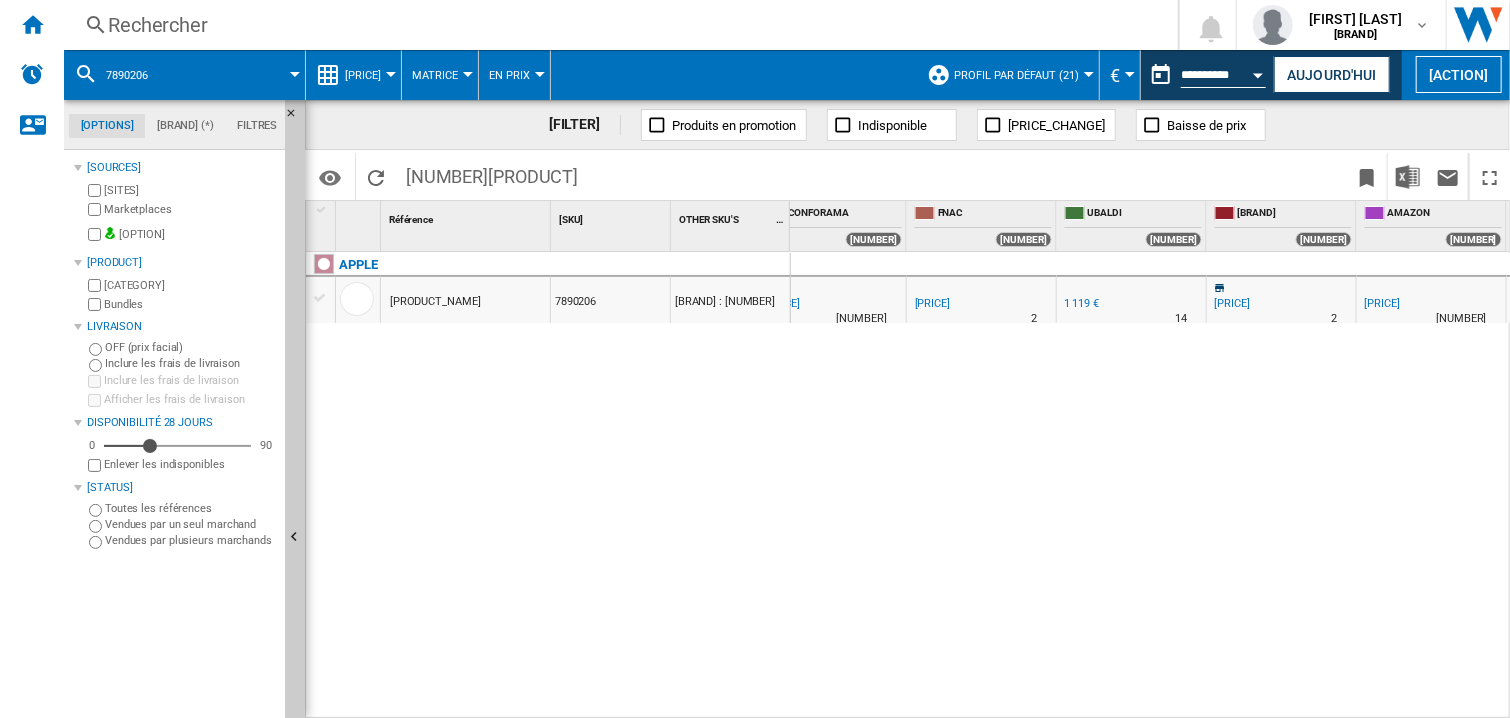 click on "0
0
0
0
[NUMBER]
[NUMBER]
[BRAND]
:
[PERCENTAGE]
[PRICE]
%
N/A
[NUMBER]
[BRAND]  :
[NUMBER]
[NUMBER]
[BRAND]
:
[PERCENTAGE]
[PRICE]
%
N/A
[NUMBER]
[BRAND]  :
[NUMBER]
[NUMBER]
[BRAND]
:" at bounding box center [1151, 486] 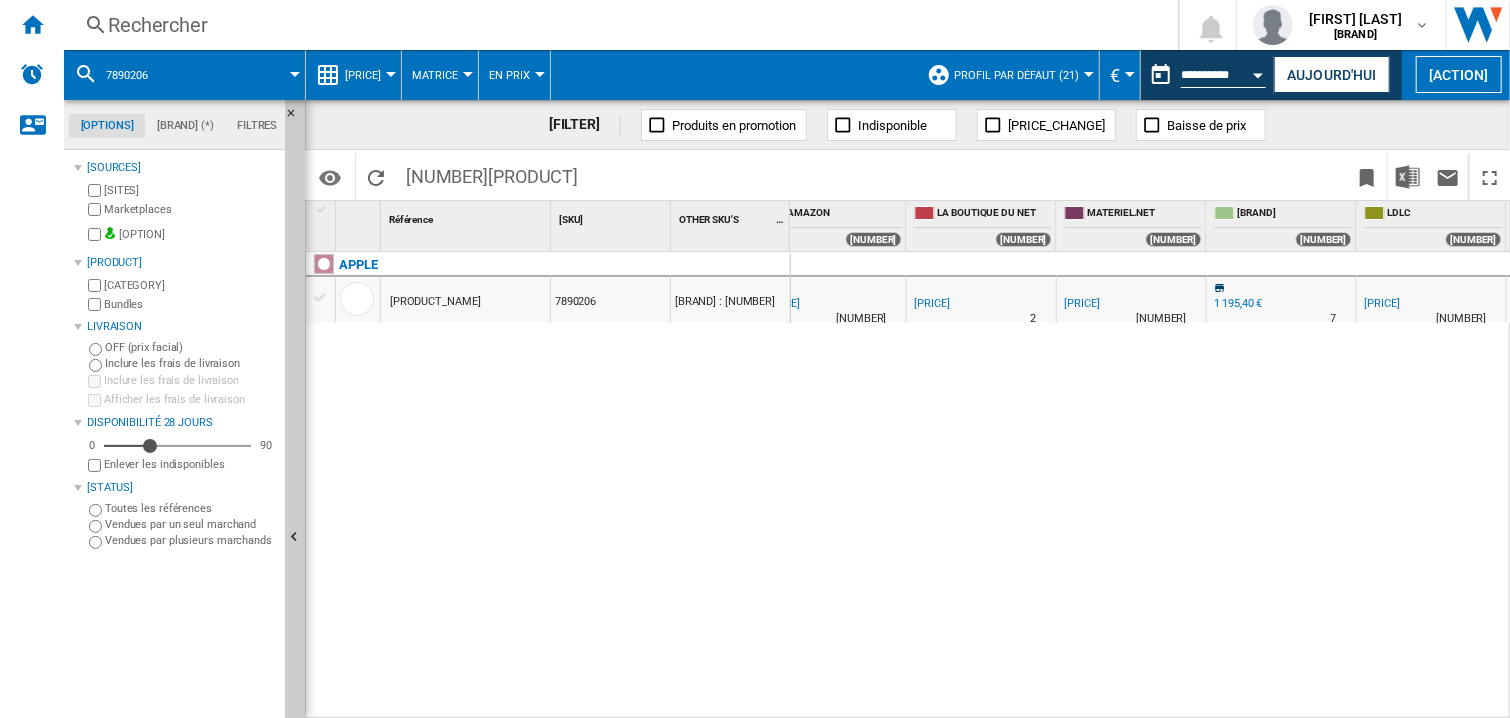 click on "0
0
0
0
[NUMBER]
[NUMBER]
[BRAND]
:
[PERCENTAGE]
[PRICE]
%
N/A
[NUMBER]
[BRAND]  :
[NUMBER]
[NUMBER]
[BRAND]
:
[PERCENTAGE]
[PRICE]
%
N/A
[NUMBER]
[BRAND]  :
[NUMBER]
[NUMBER]
[BRAND]
:" at bounding box center [1151, 486] 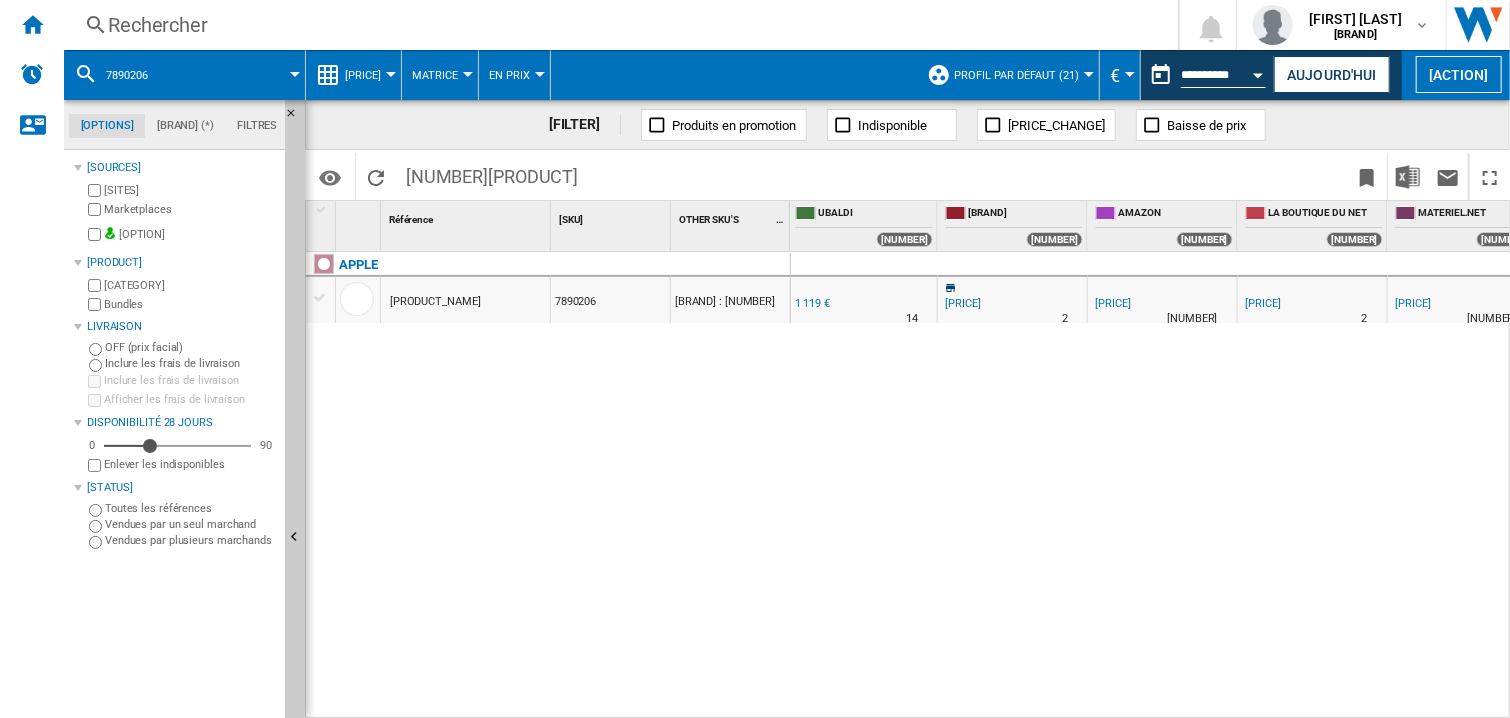 click on "0
0
0
0
[NUMBER]
[NUMBER]
[BRAND]
:
[PERCENTAGE]
[PRICE]
%
N/A
[NUMBER]
[BRAND]  :
[NUMBER]
[NUMBER]
[BRAND]
:
[PERCENTAGE]
[PRICE]
%
N/A
[NUMBER]
[BRAND]  :
[NUMBER]
[NUMBER]
[BRAND]
:" at bounding box center [1151, 486] 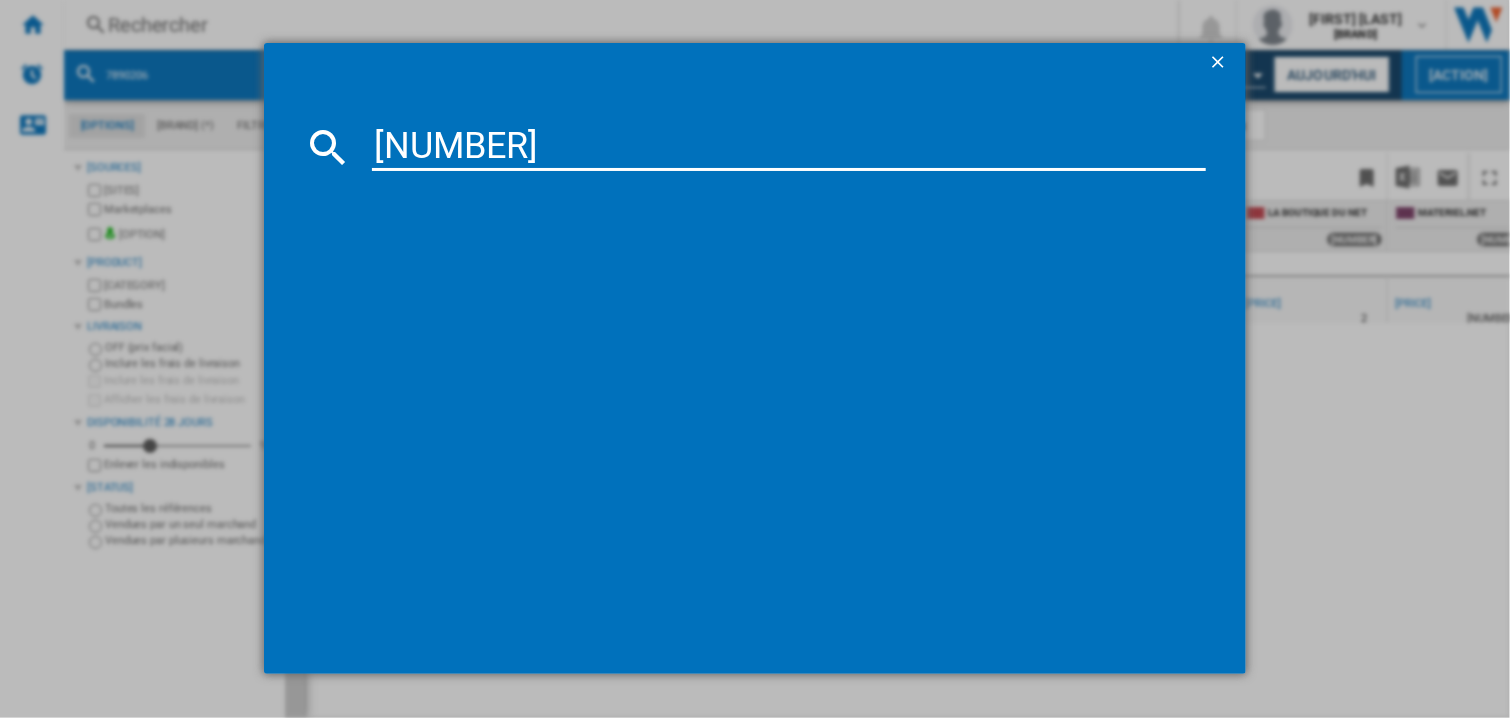 type on "[NUMBER]" 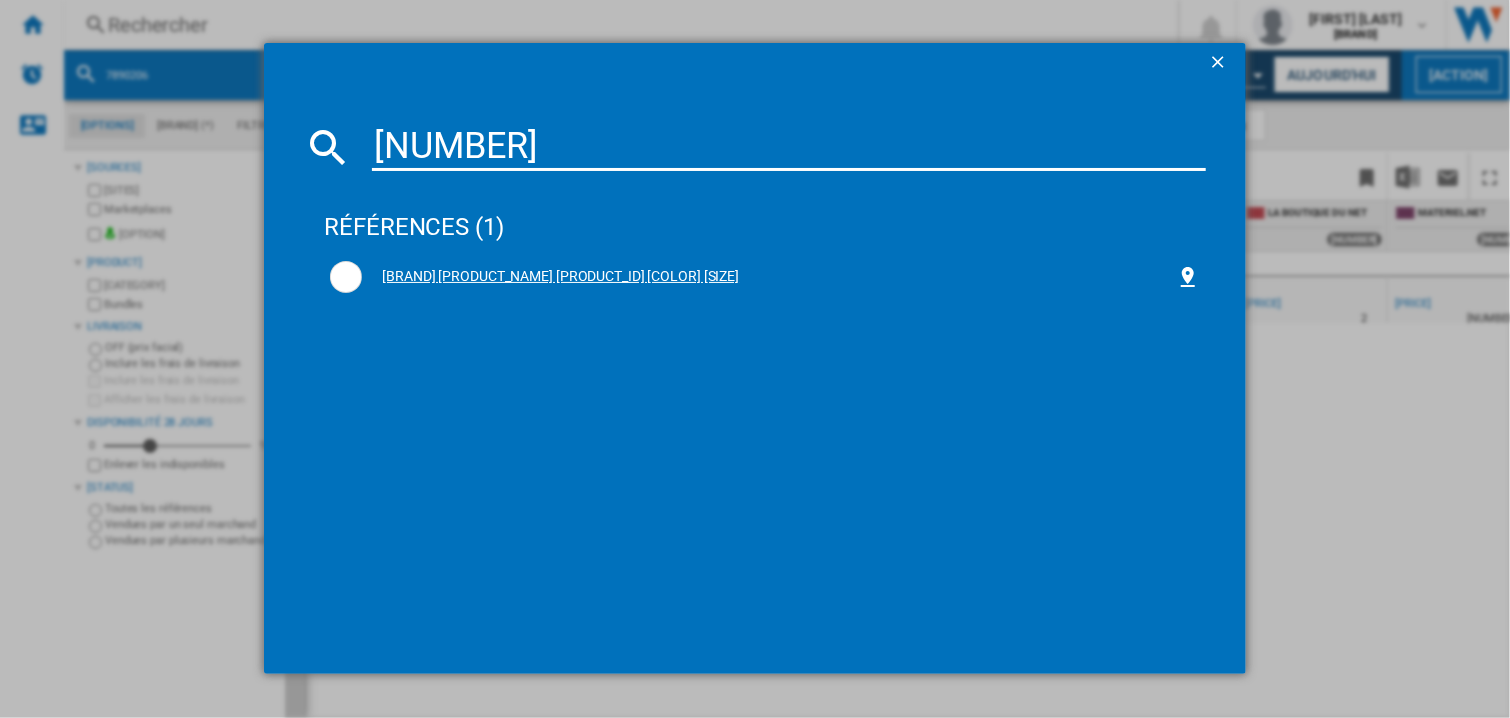 click on "[BRAND] [PRODUCT_NAME] [PRODUCT_ID] [COLOR] [SIZE]" at bounding box center (769, 277) 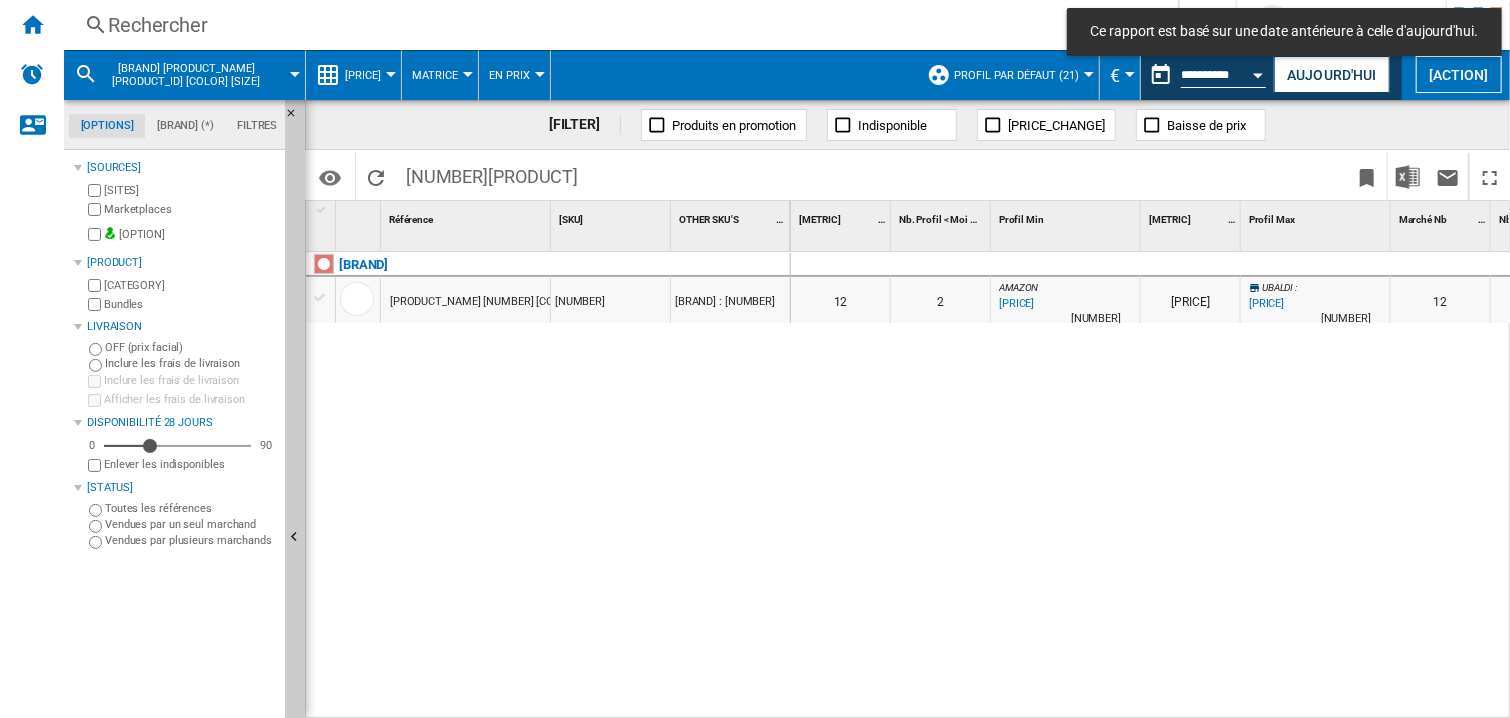 click on "0
0
0
0
[NUMBER]
[NUMBER]
AMAZON
:
[PERCENT]
[PRICE]
%
N/A
[NUMBER]
AMAZON  :
[PRICE]
UBALDI
:
[PERCENT]
[PRICE]
%
N/A
[NUMBER]
UBALDI  :
[NUMBER]
[NUMBER]
AMAZON
:
[PERCENT]
N/A" at bounding box center [2291, 285] 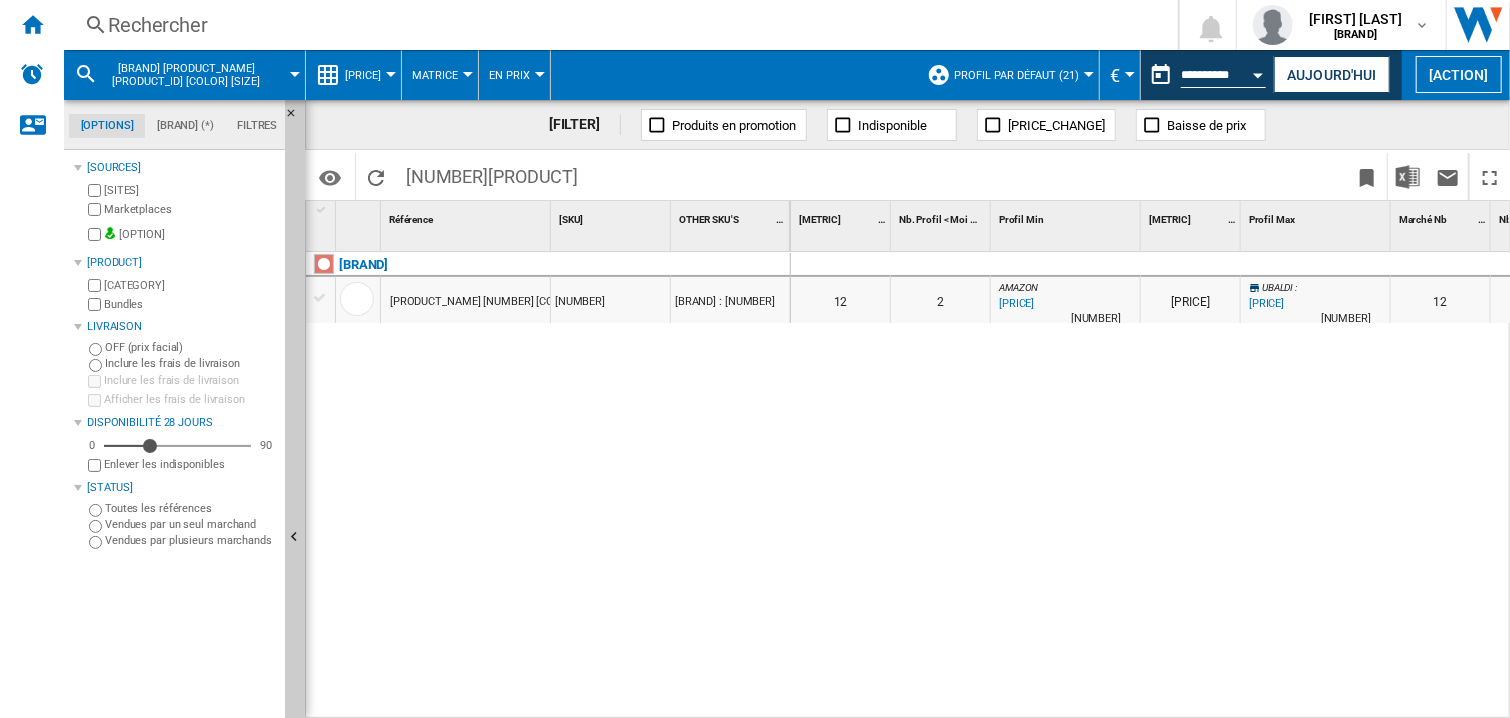 scroll, scrollTop: 0, scrollLeft: 1084, axis: horizontal 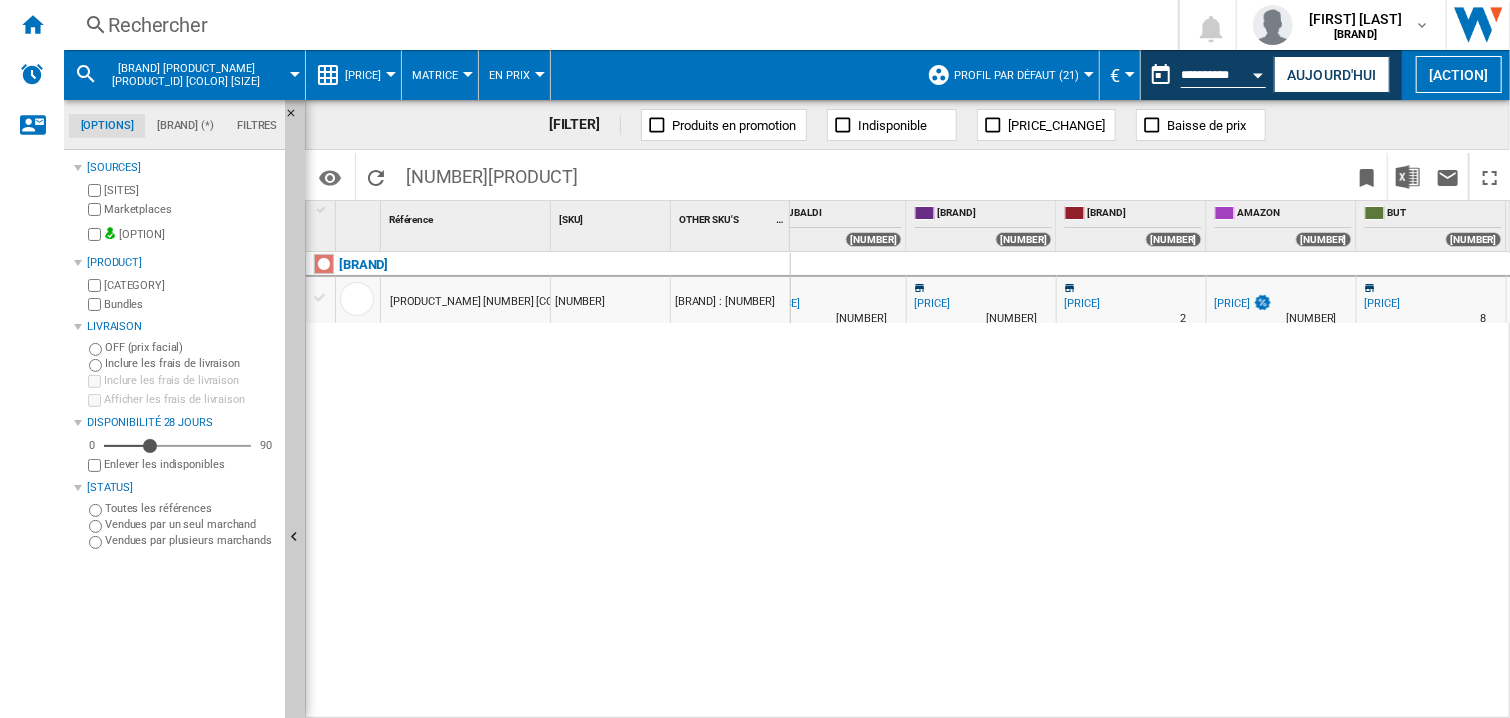 click on "Rechercher" at bounding box center [617, 25] 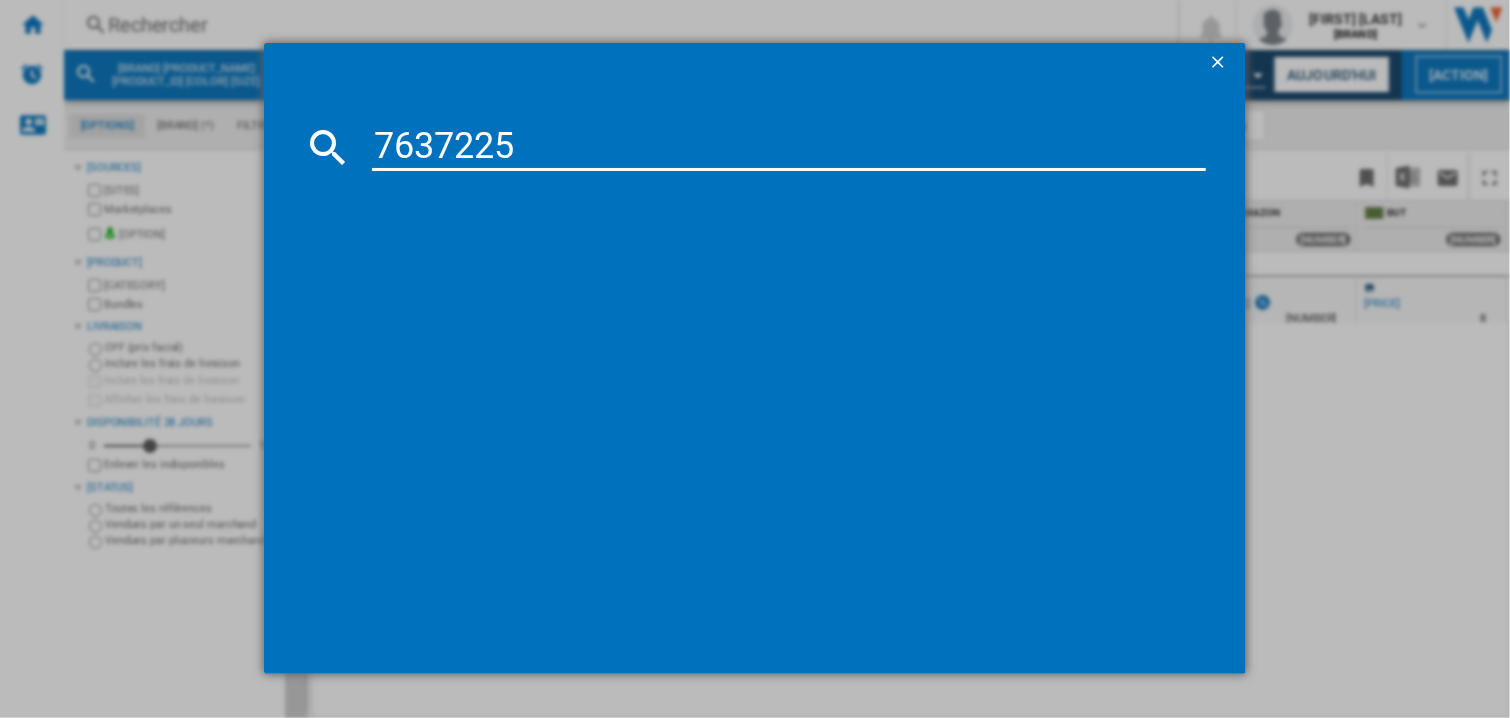 type on "7637225" 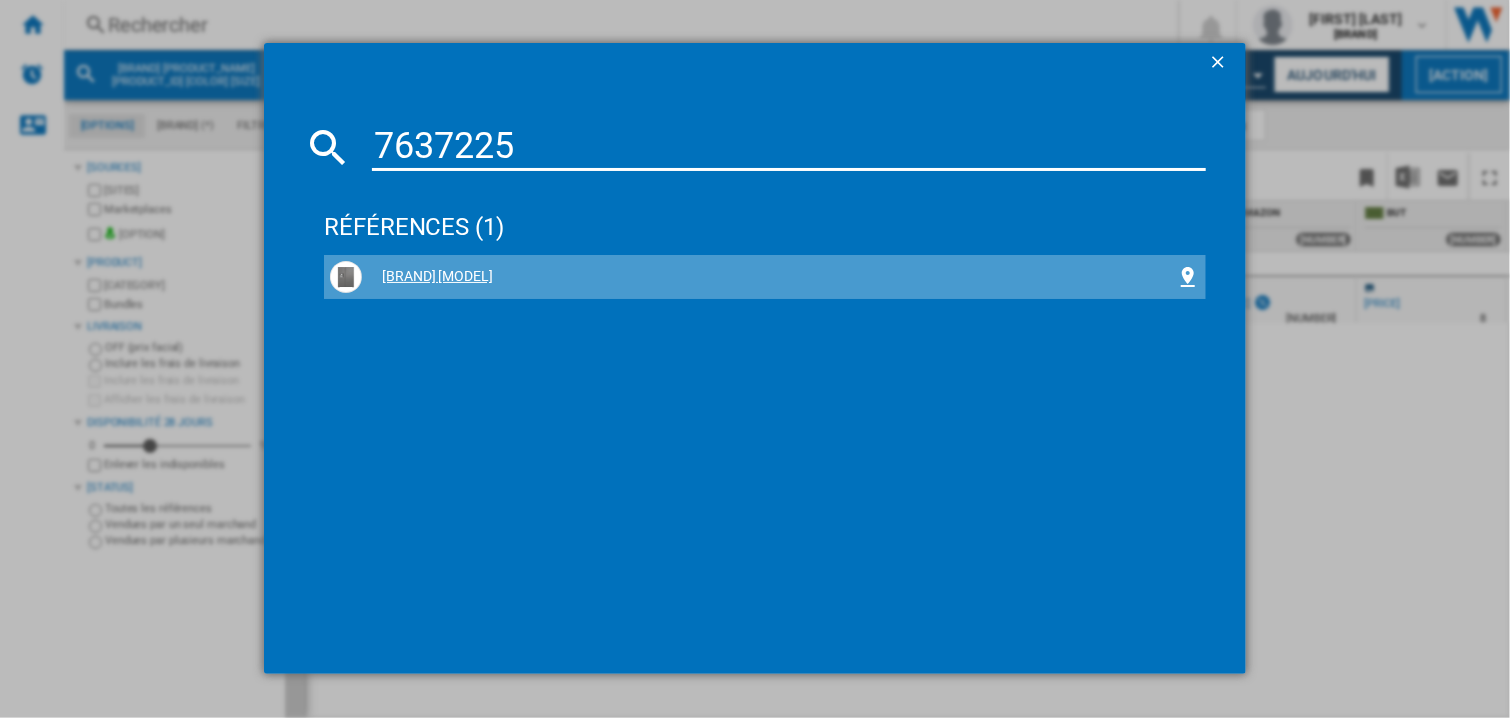 click on "[BRAND] [MODEL]" at bounding box center [769, 277] 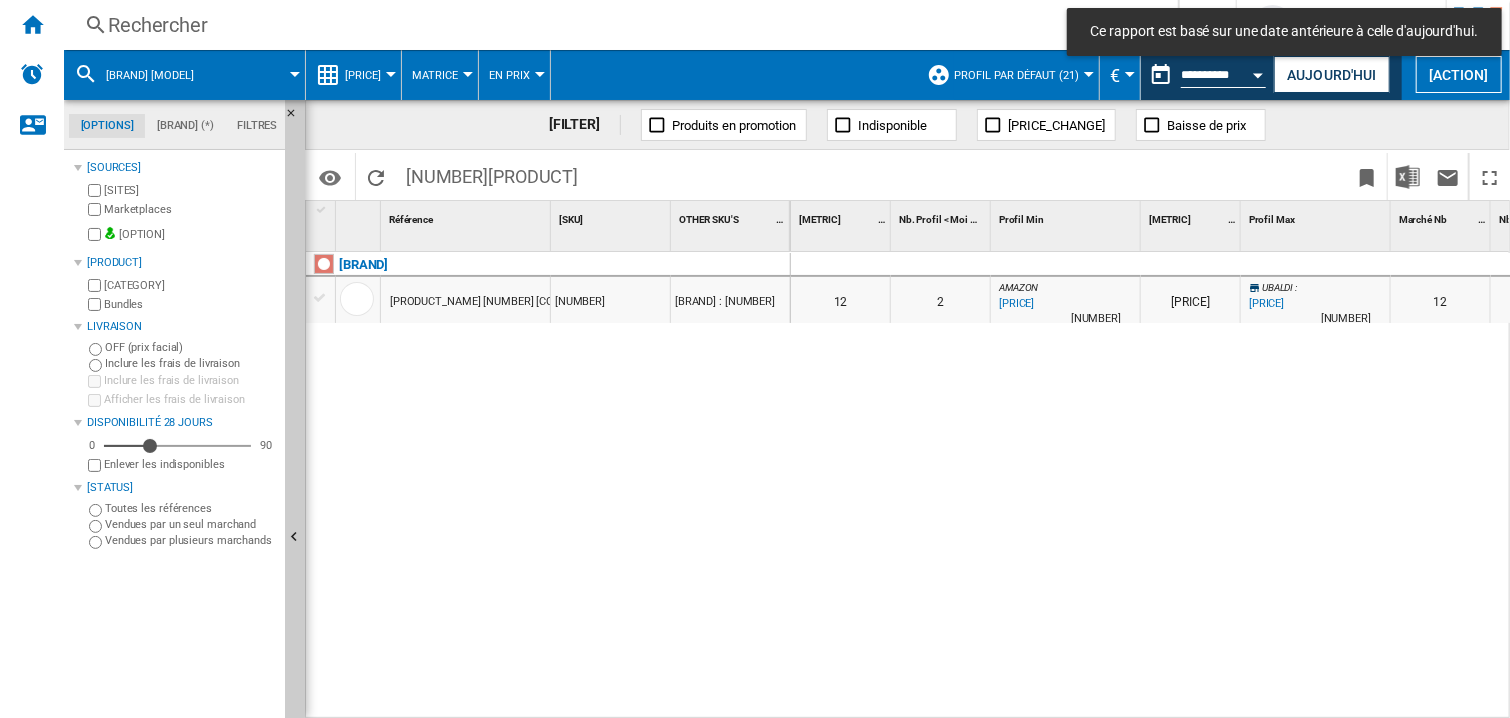 click on "0
0
0
0
12
2
AMAZON
:
-11.5 %
138,99 €
%
N/A
4
AMAZON  :
162,62 €
UBALDI
:
+12.0 %
175,80 €
%
N/A
3
UBALDI  :
12
2
AMAZON
:
-11.5 %
138,99 €" at bounding box center (1151, 486) 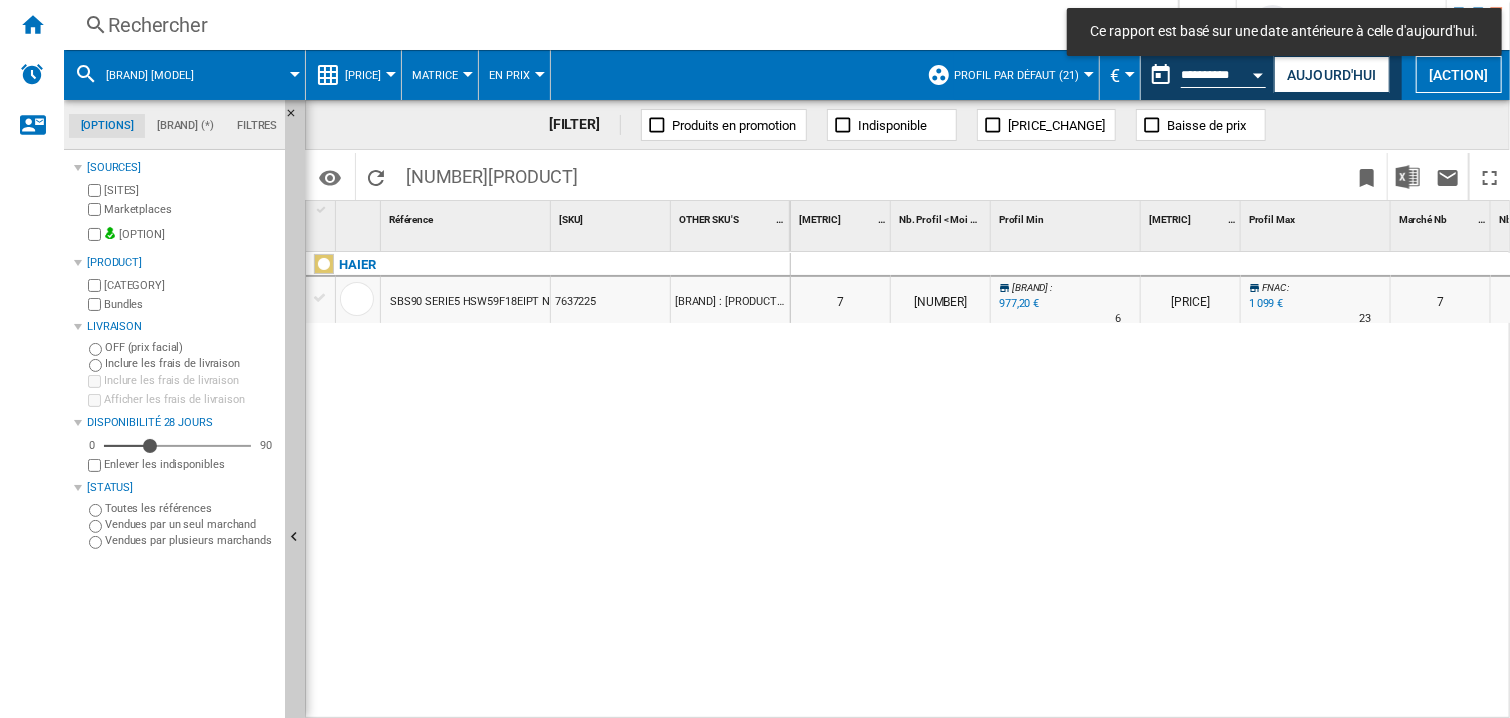 click at bounding box center (1066, 265) 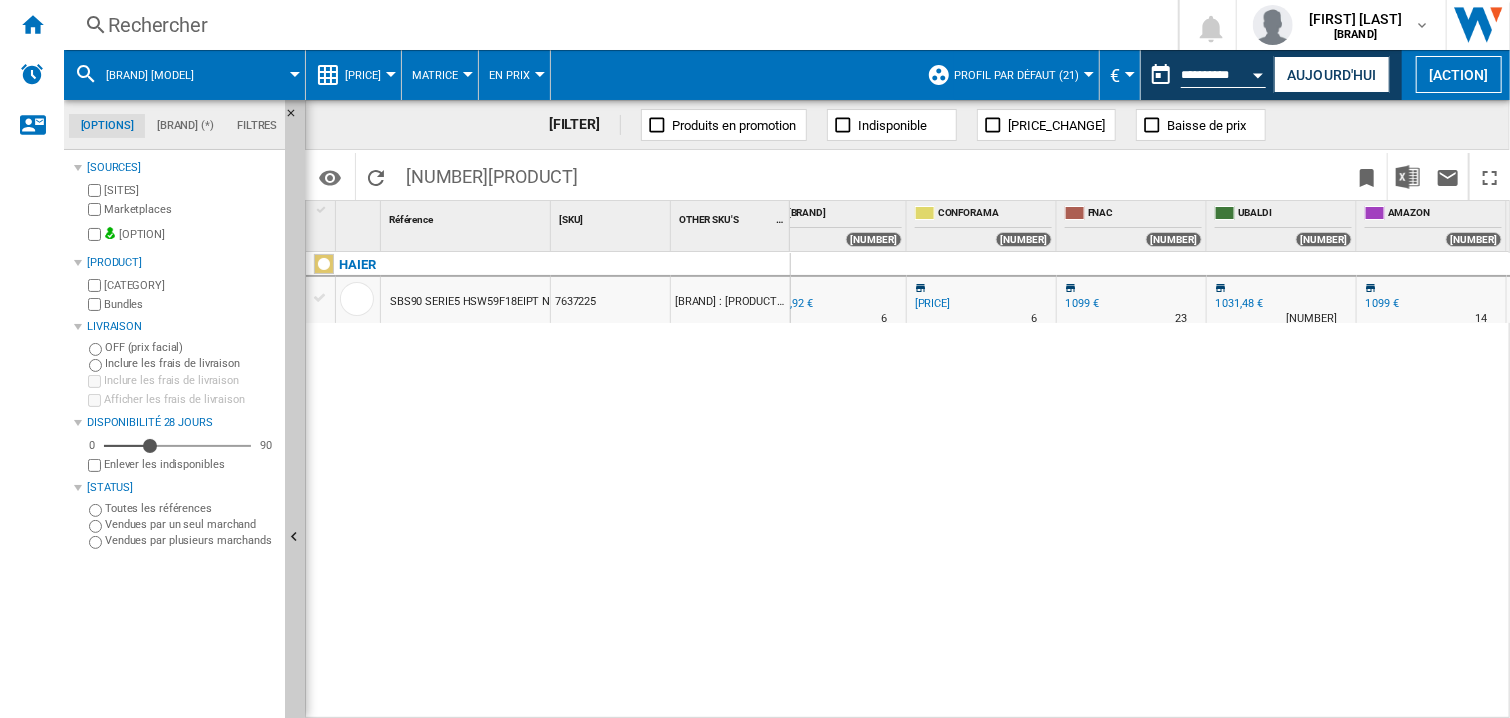 click on "Rechercher" at bounding box center (617, 25) 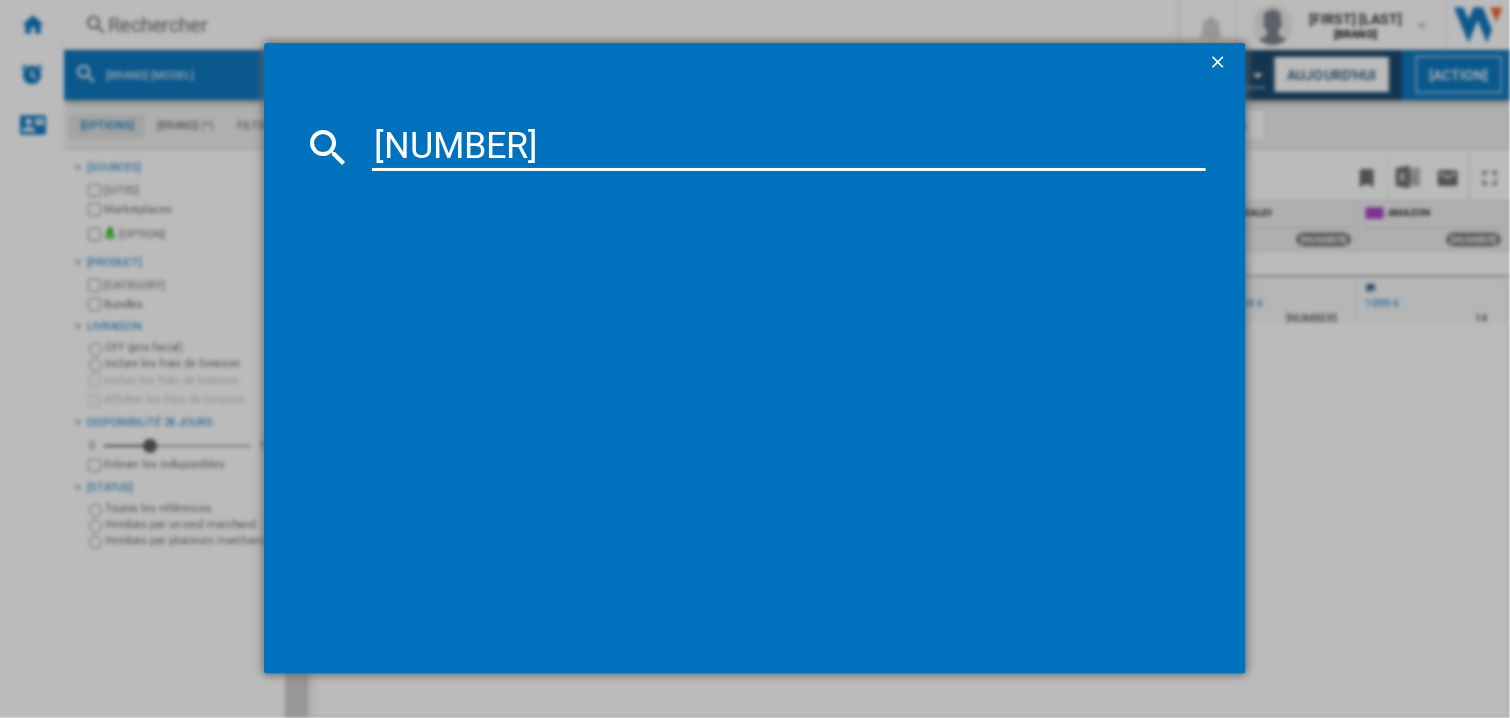 type on "[NUMBER]" 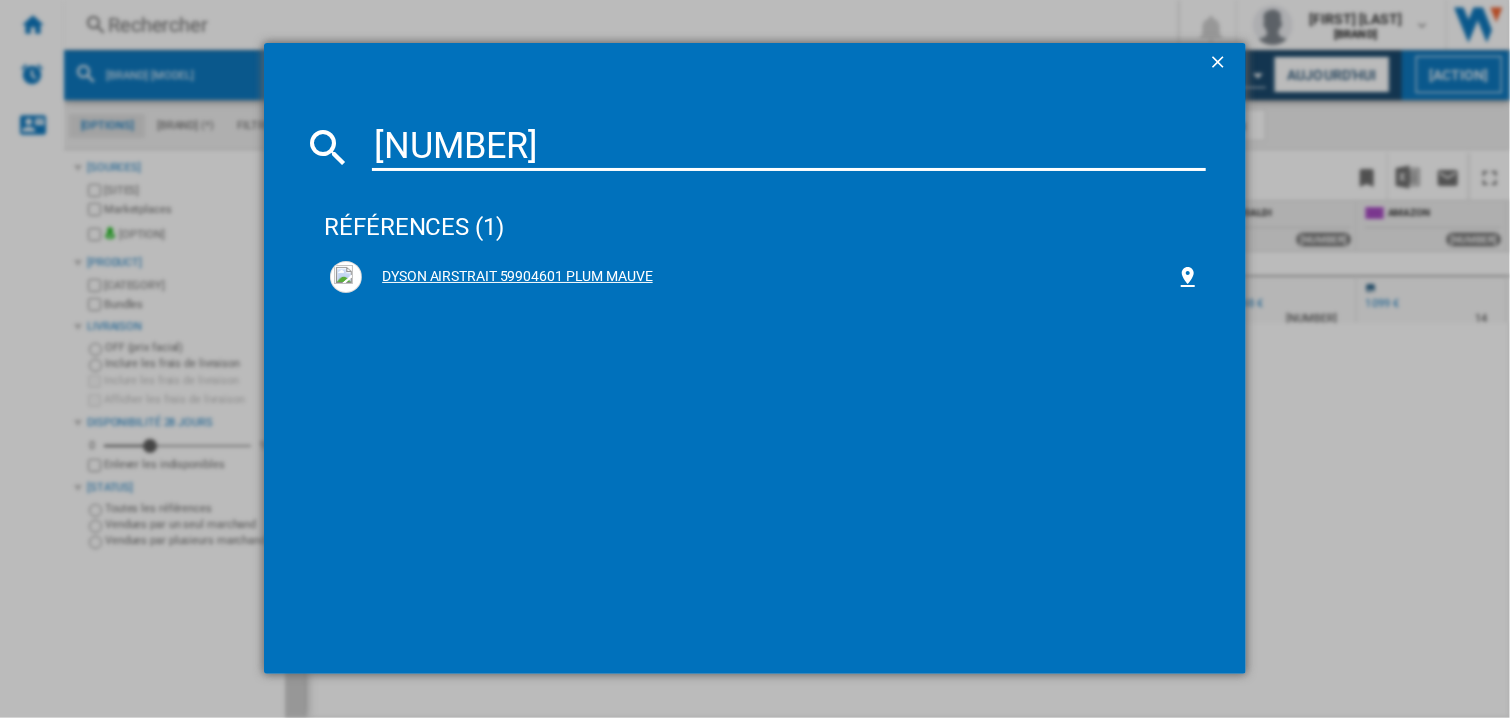 click on "DYSON AIRSTRAIT 59904601 PLUM MAUVE" at bounding box center [769, 277] 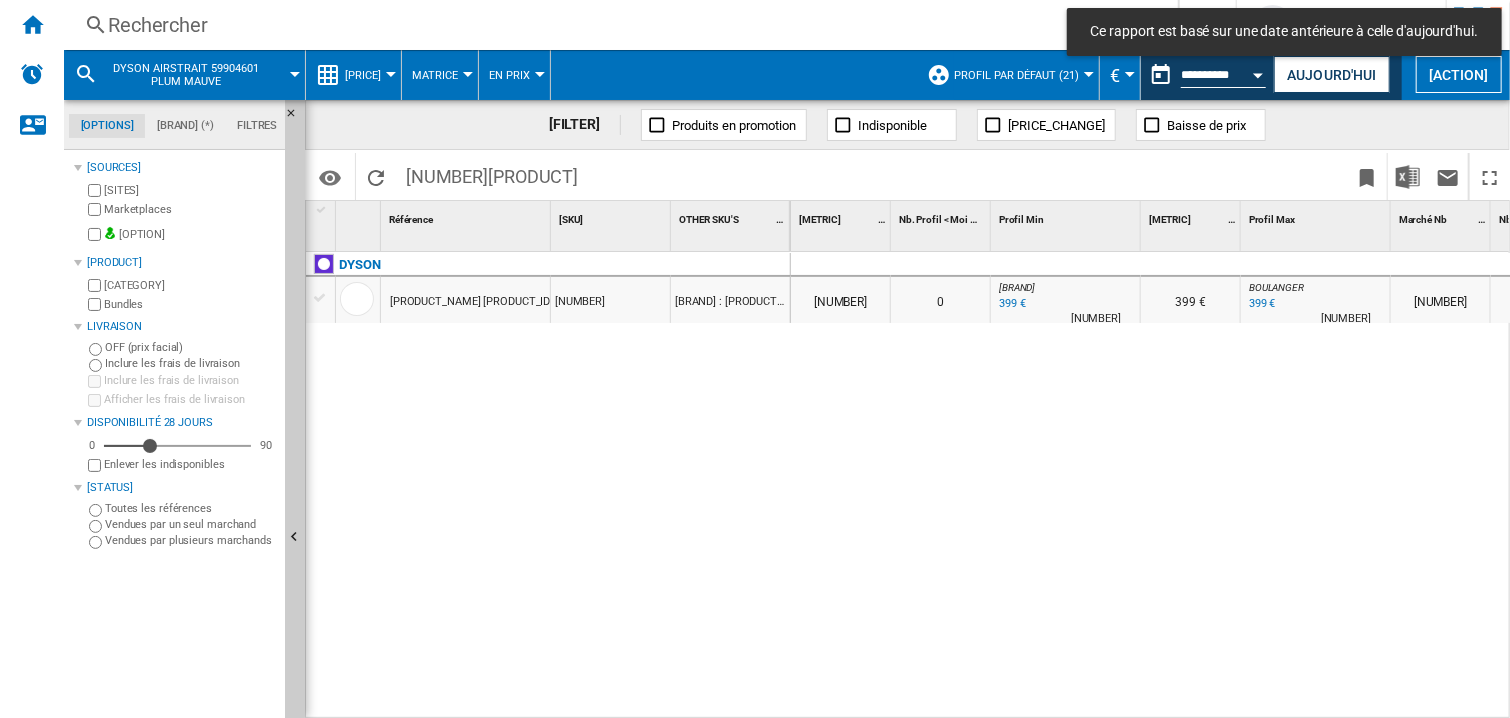 click on "Profil Min     1" at bounding box center (1066, 226) 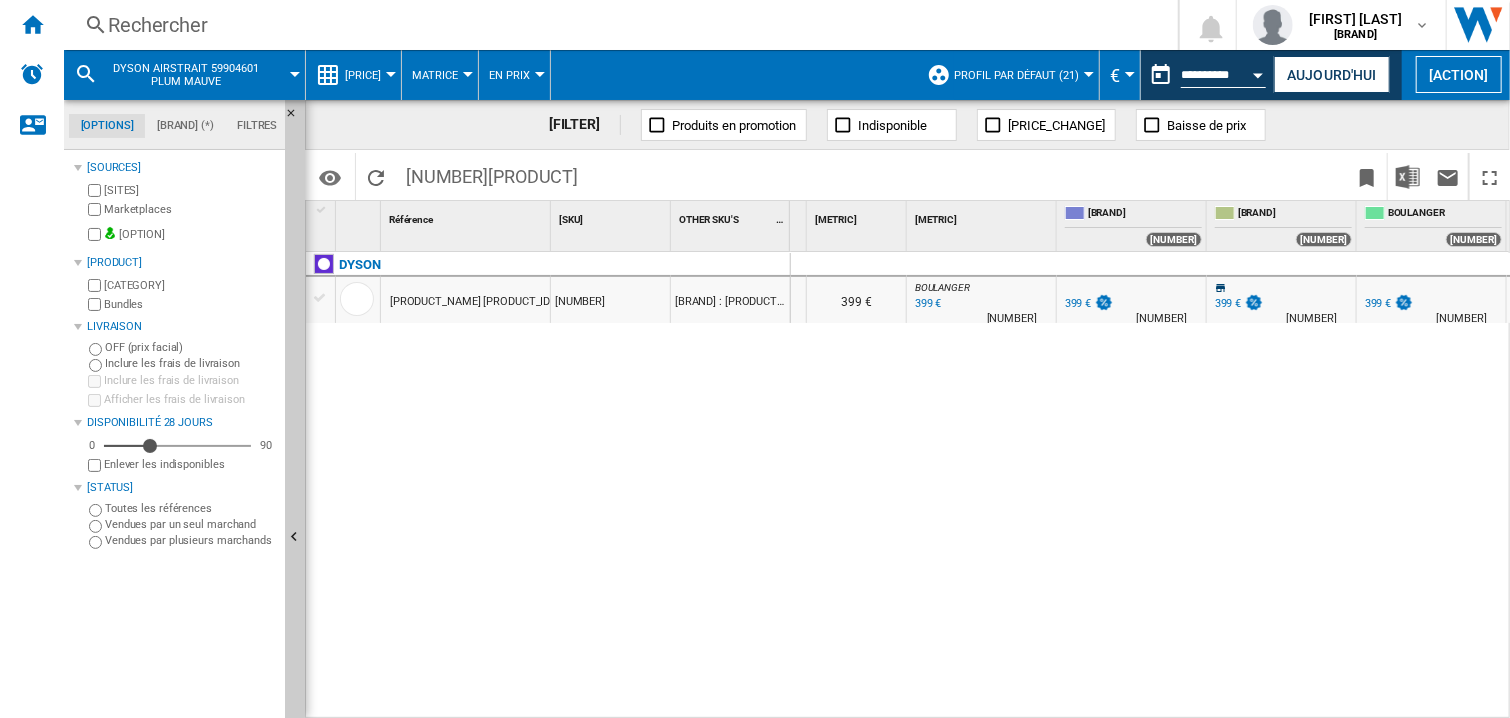click on "0
0
0
0
[NUMBER]
[NUMBER]
AMAZON
:
[PERCENT]
[PRICE]
%
N/A
[NUMBER]
AMAZON  :
[PRICE]
UBALDI
:
[PERCENT]
[PRICE]
%
N/A
[NUMBER]
UBALDI  :
[NUMBER]
[NUMBER]
AMAZON
:
[PERCENT]
N/A" at bounding box center [1151, 486] 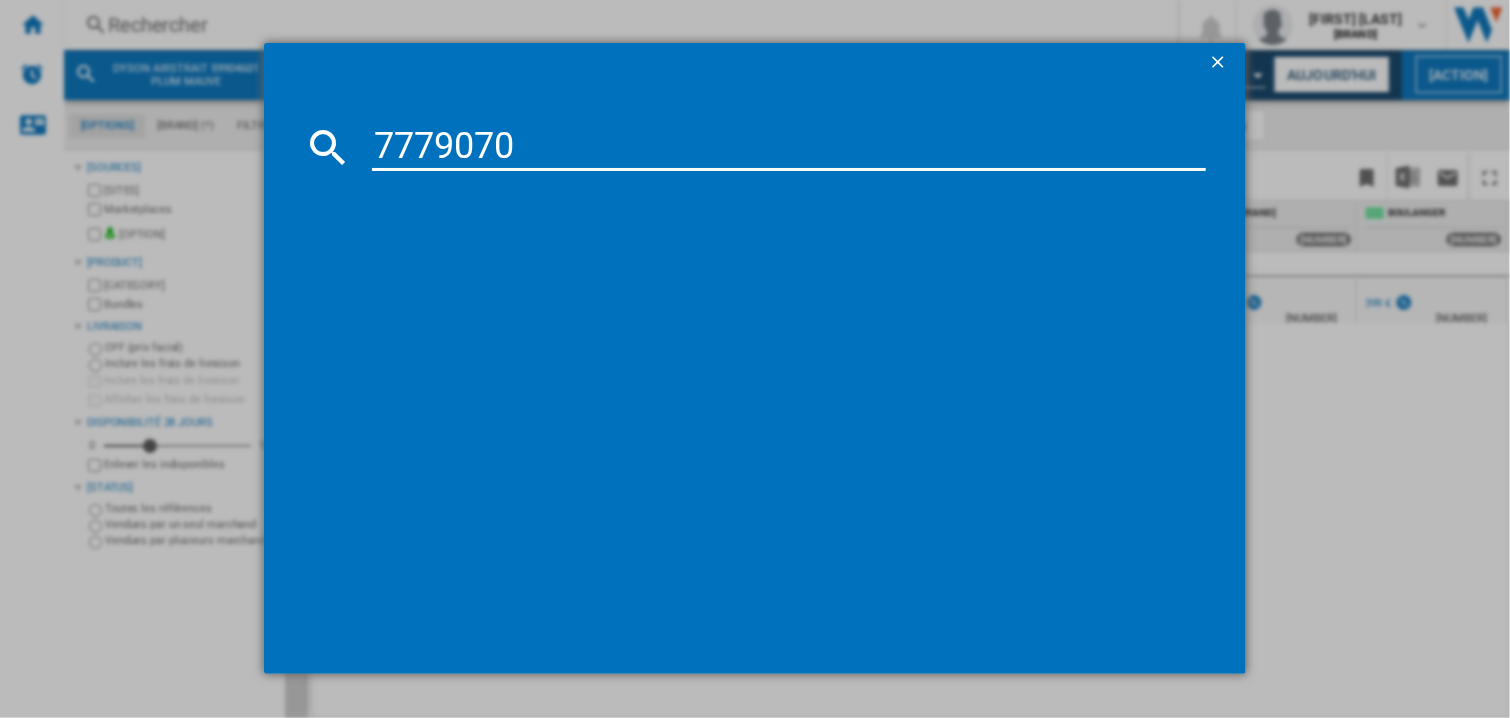 type on "7779070" 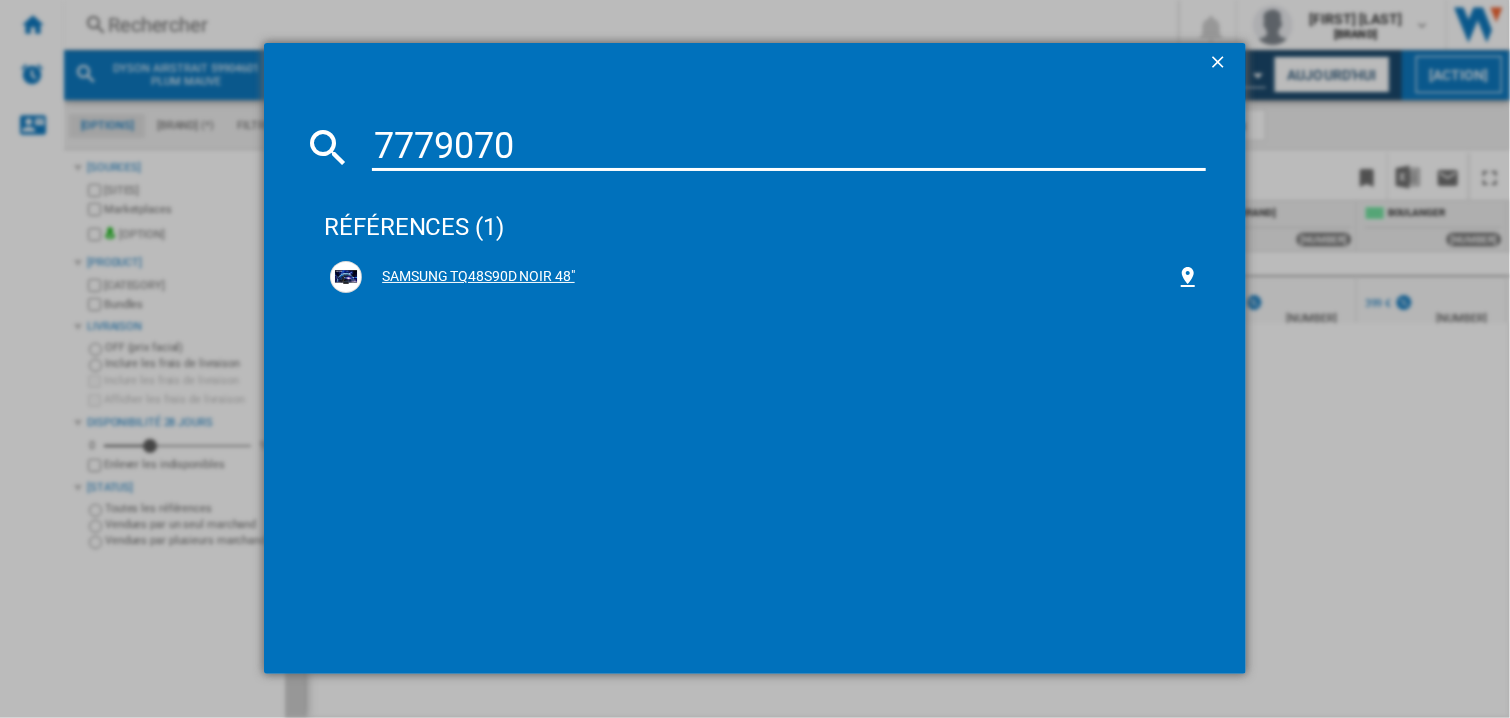 click on "SAMSUNG TQ48S90D NOIR 48"" at bounding box center [769, 277] 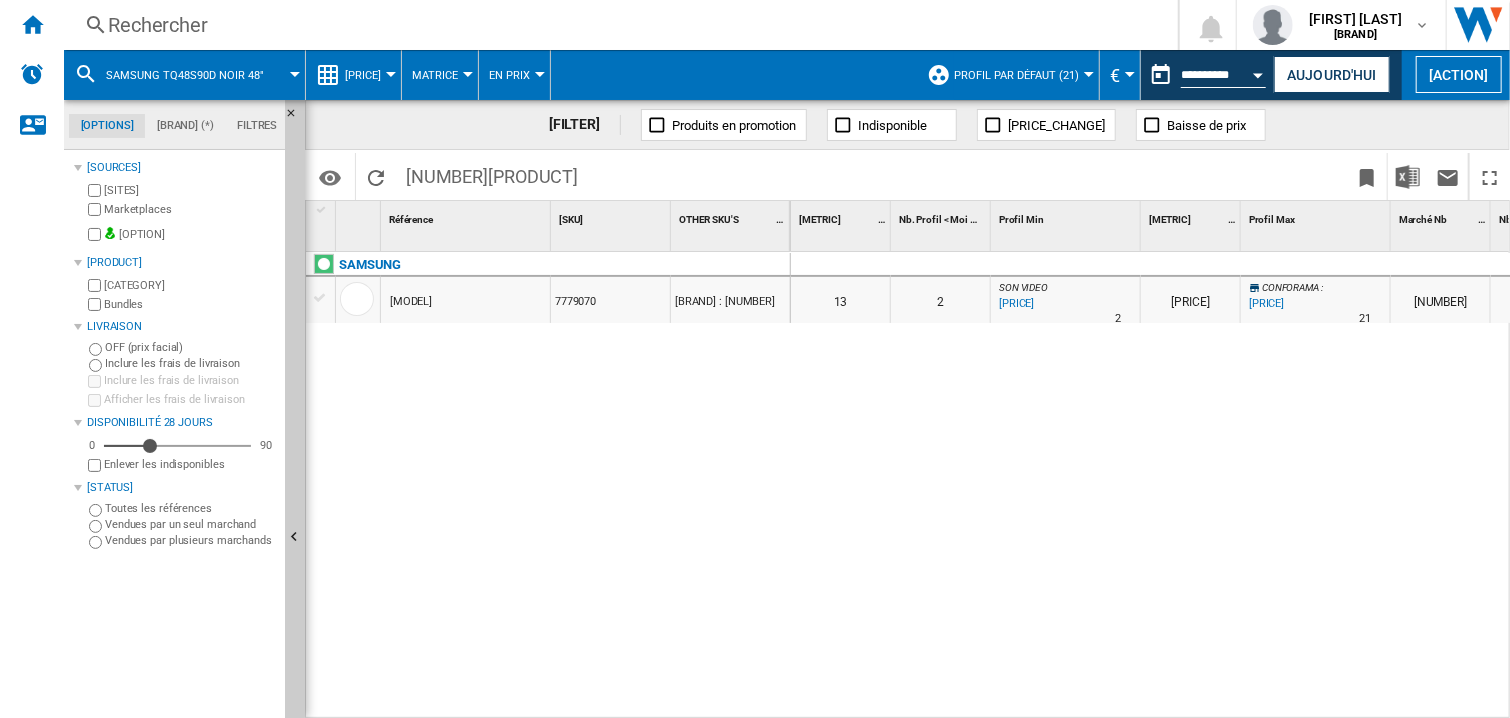 click on "0" at bounding box center [941, 265] 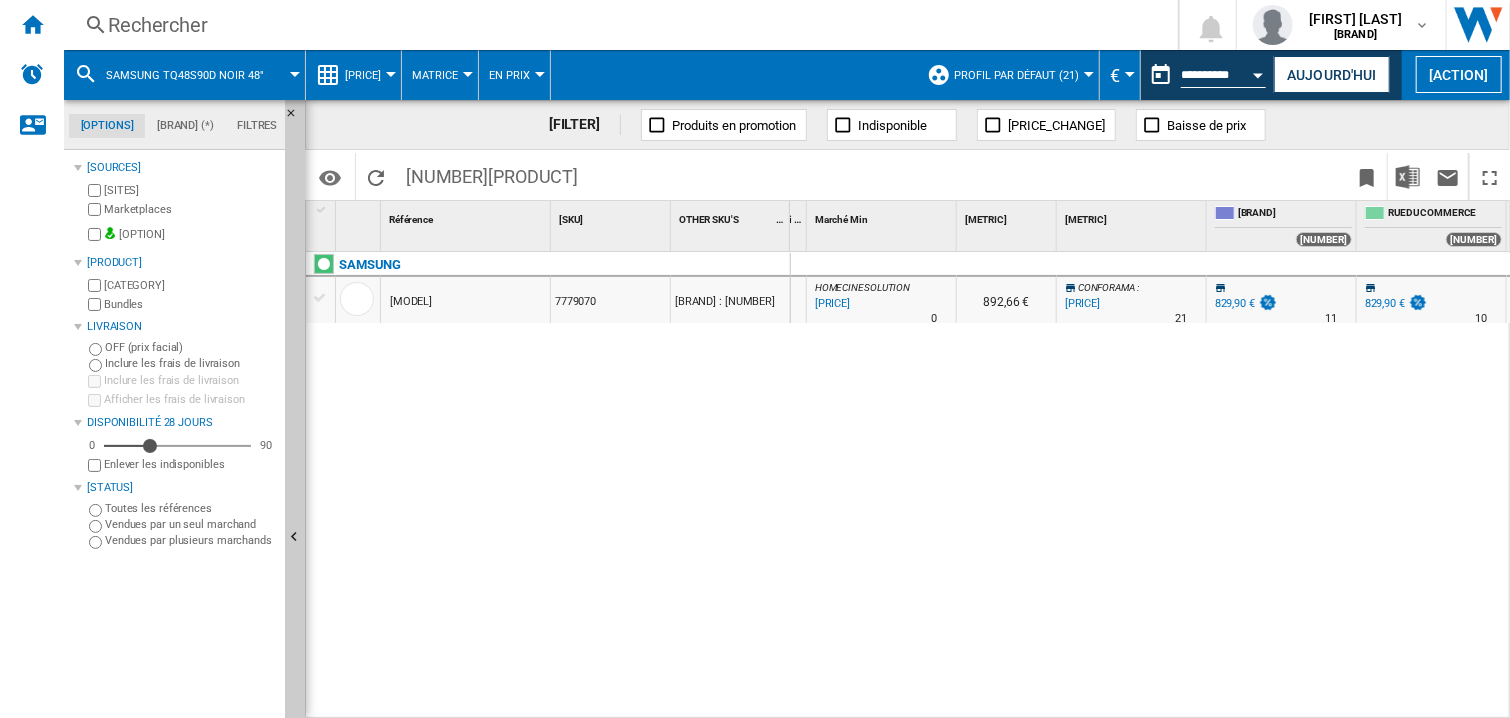 scroll, scrollTop: 0, scrollLeft: 934, axis: horizontal 